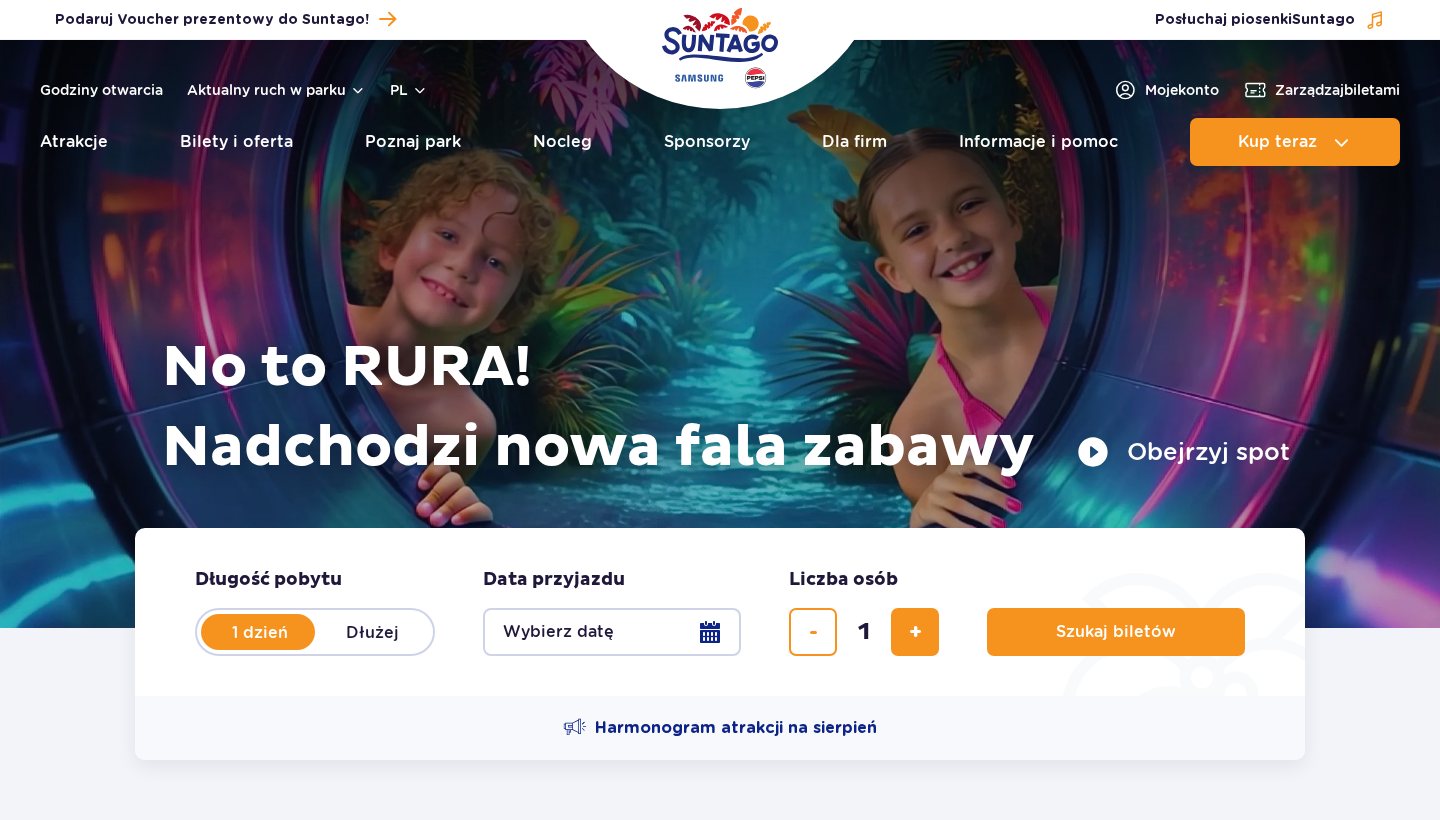scroll, scrollTop: 0, scrollLeft: 0, axis: both 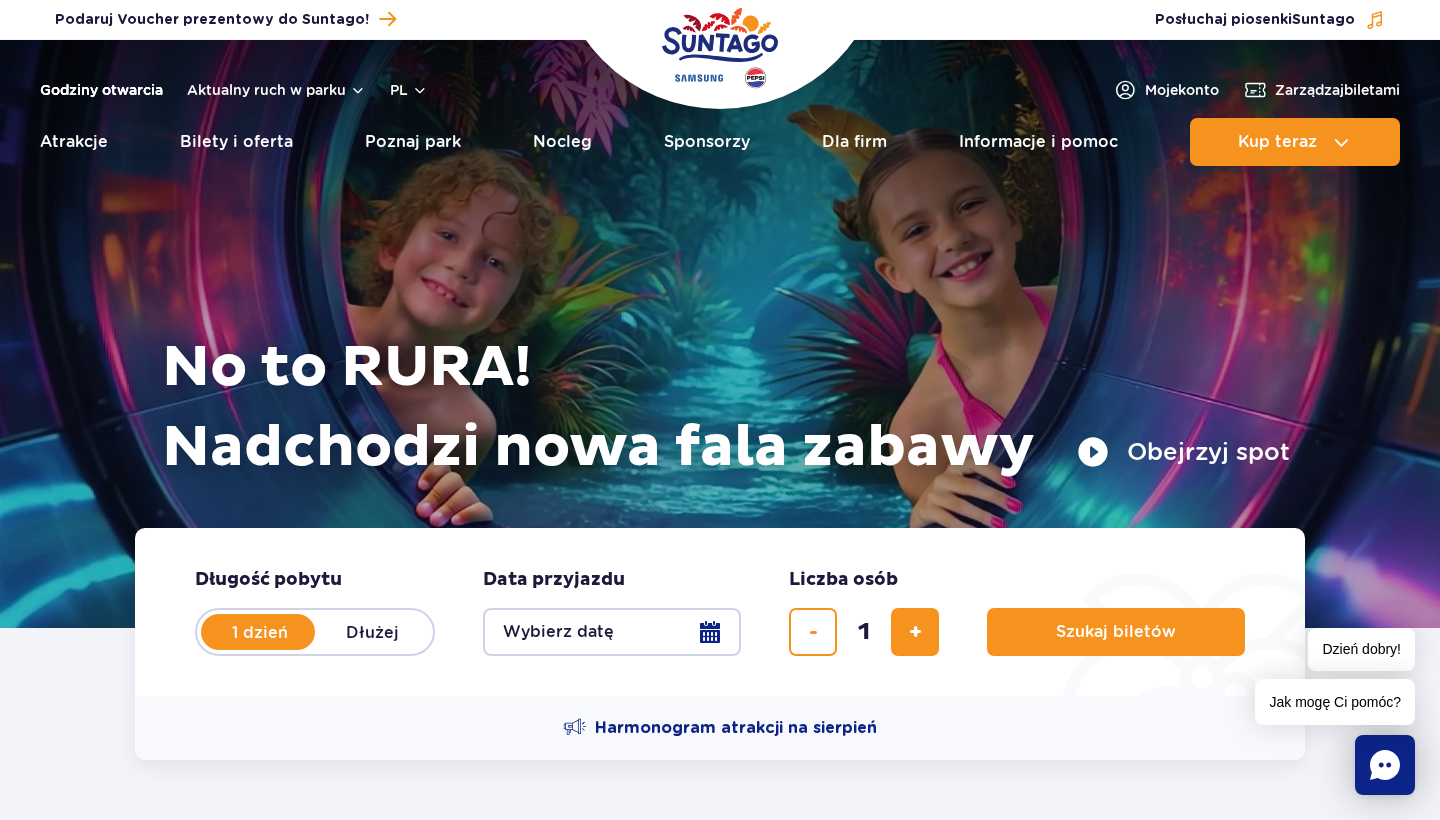 click on "Godziny otwarcia" at bounding box center (101, 90) 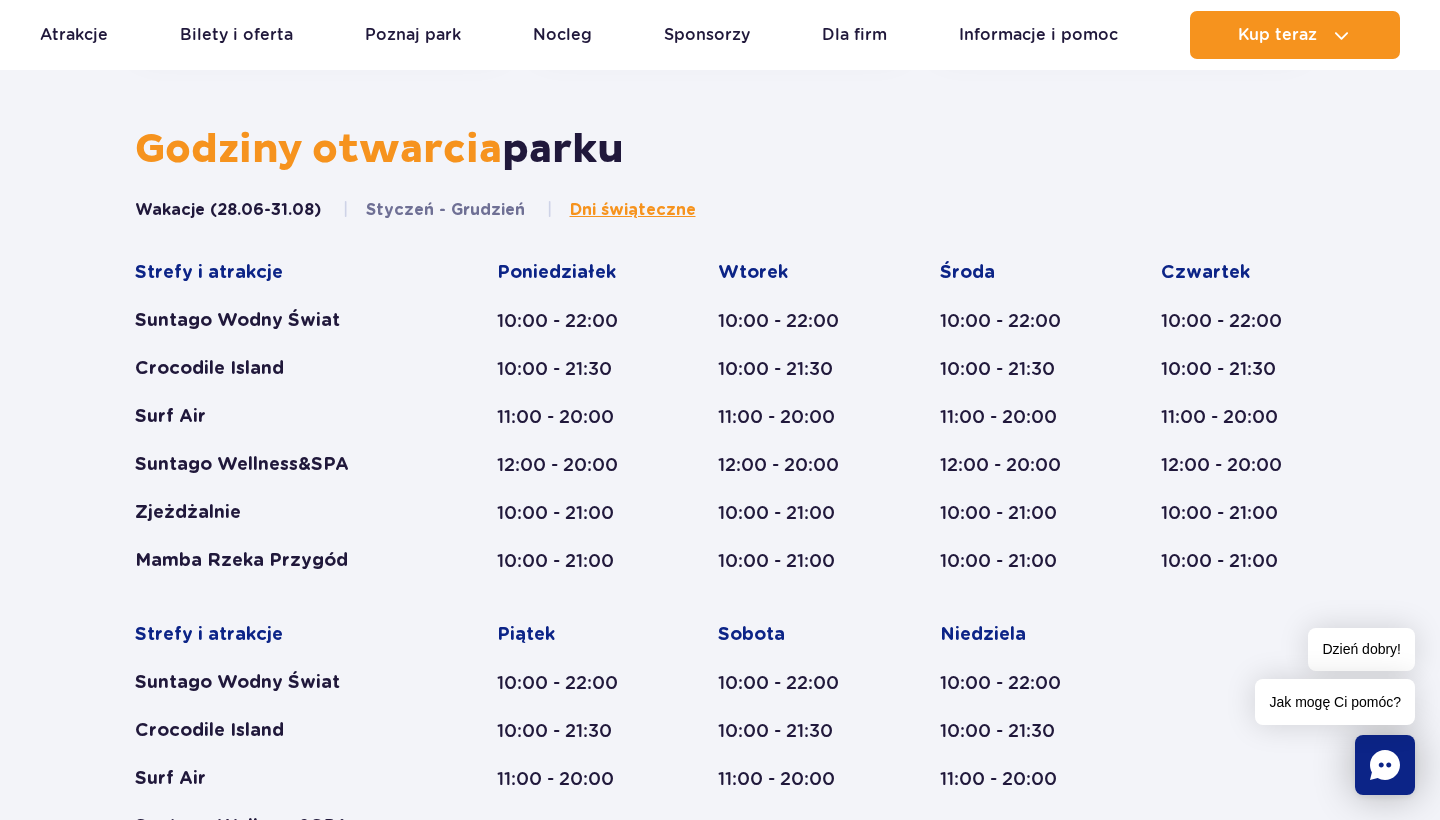 scroll, scrollTop: 827, scrollLeft: 0, axis: vertical 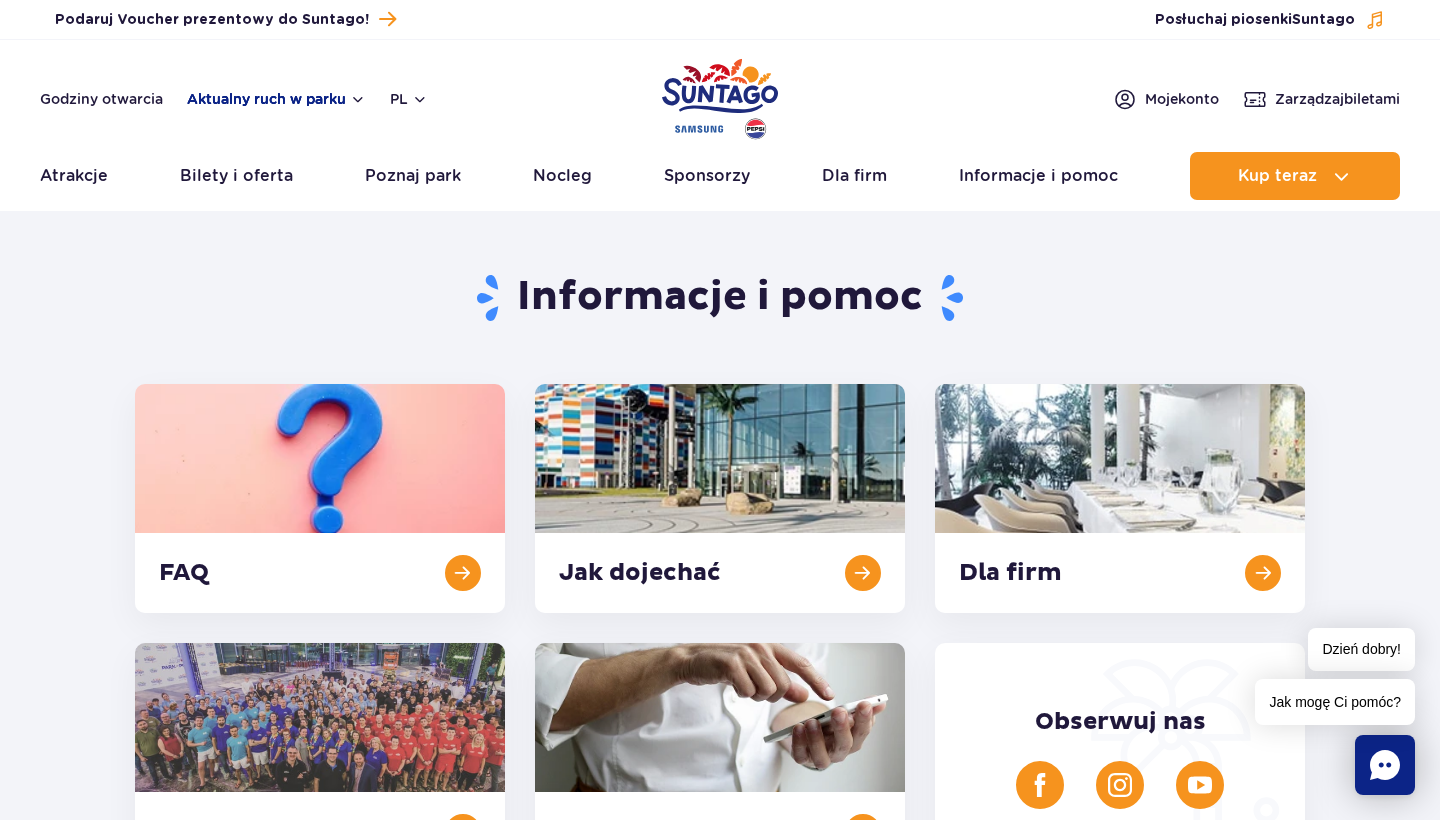 click on "Aktualny ruch w parku" at bounding box center (276, 99) 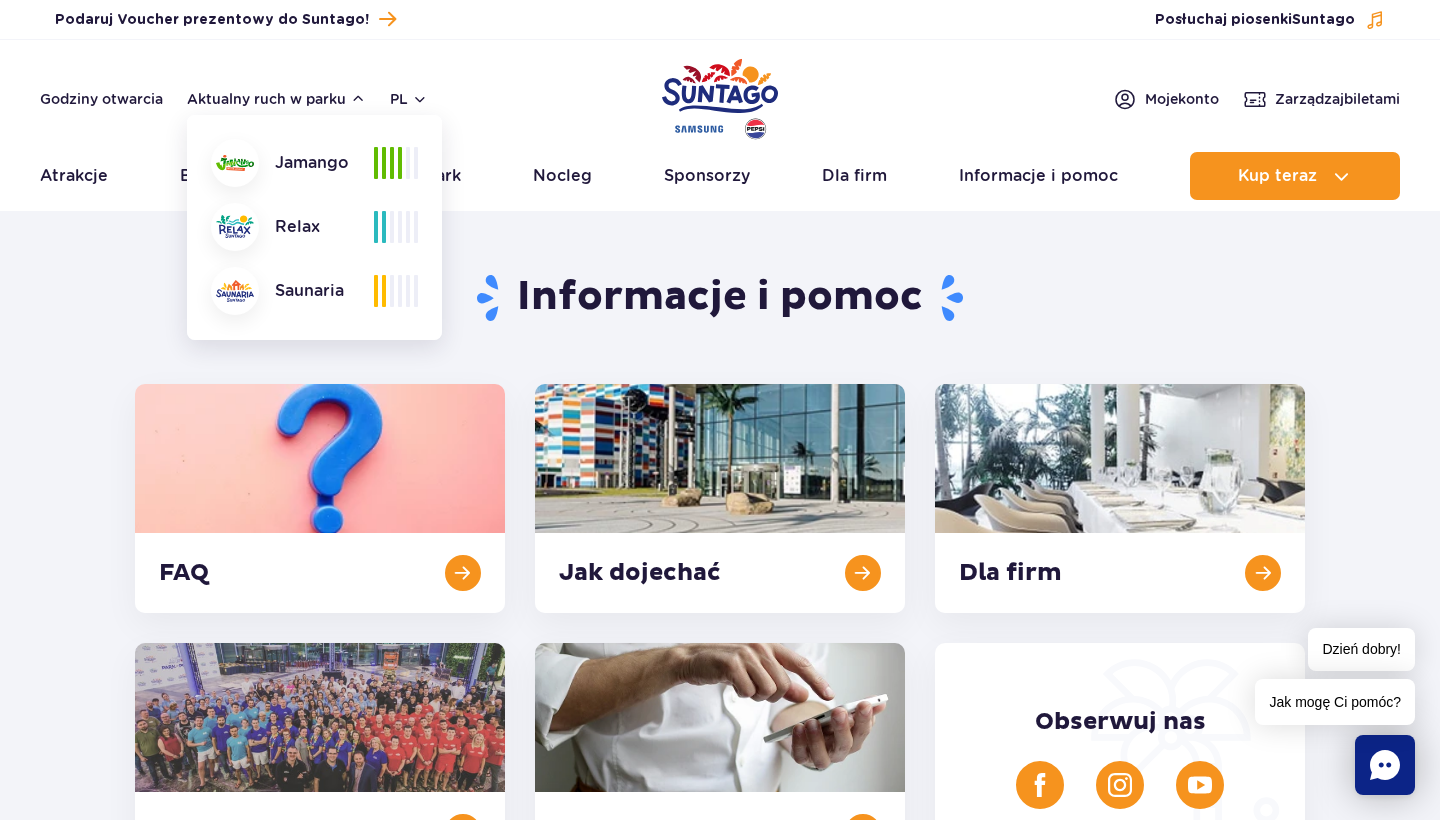 click on "Informacje i pomoc" at bounding box center (720, 298) 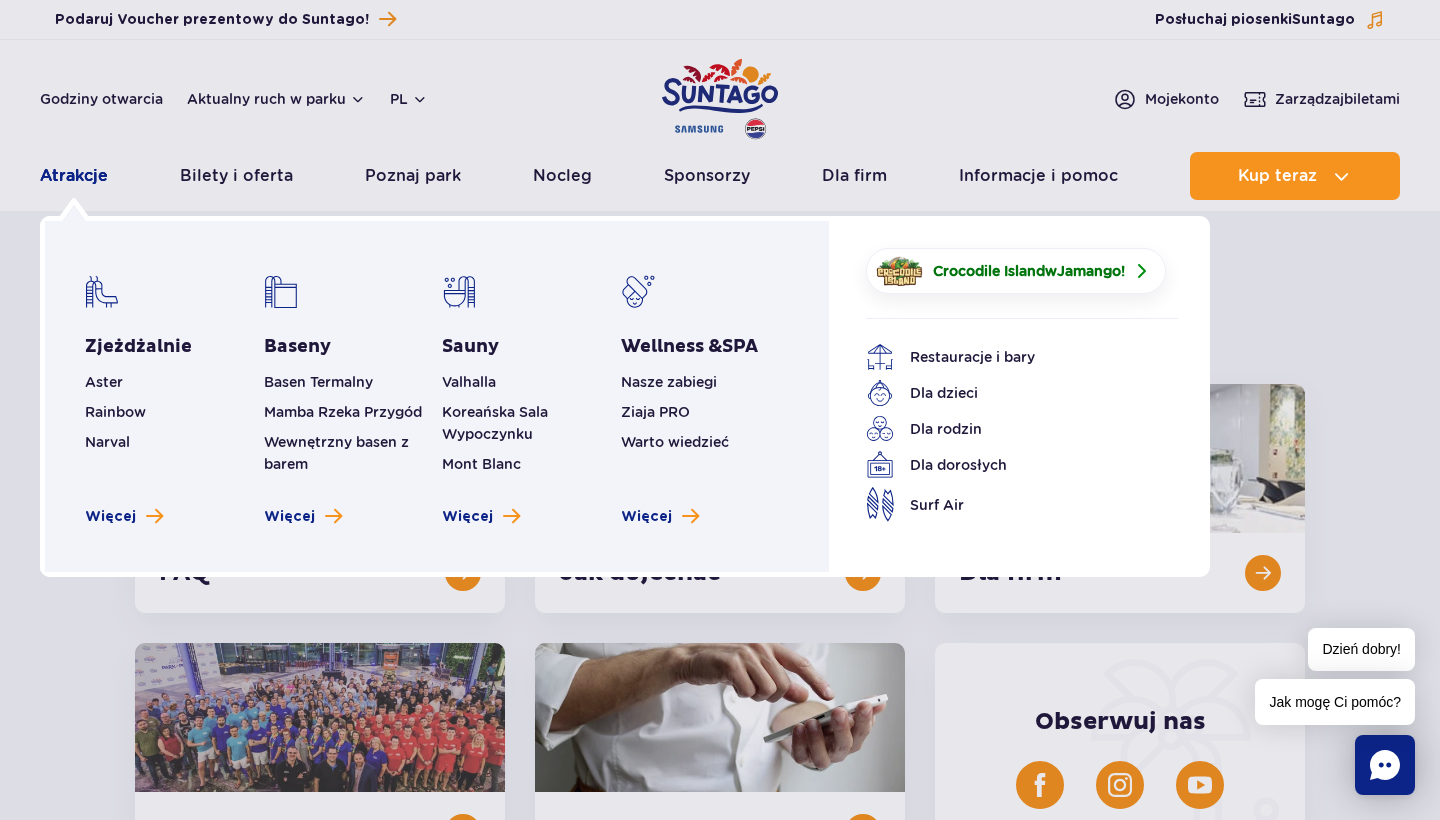 click on "Atrakcje" at bounding box center [74, 176] 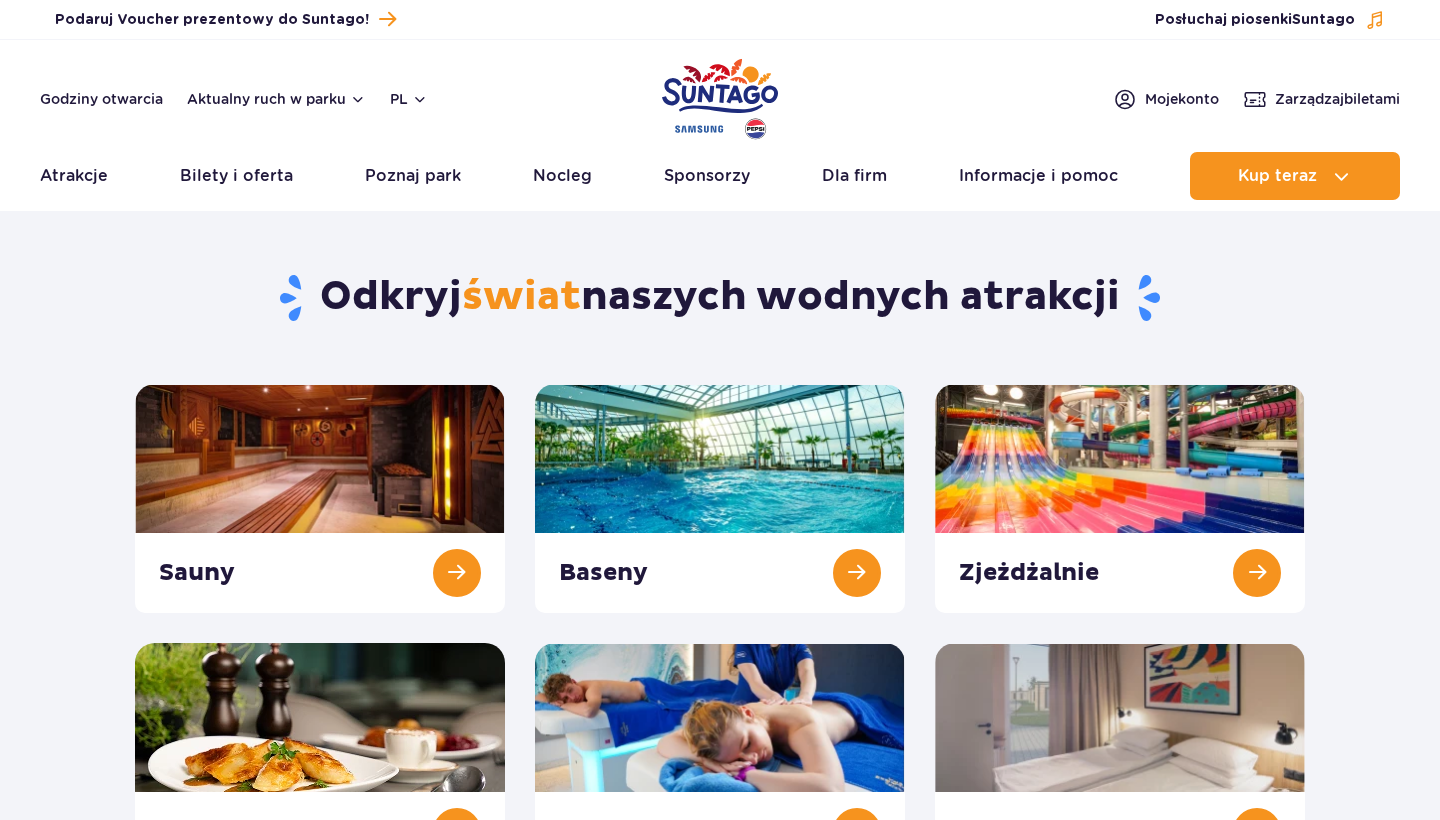 scroll, scrollTop: 0, scrollLeft: 0, axis: both 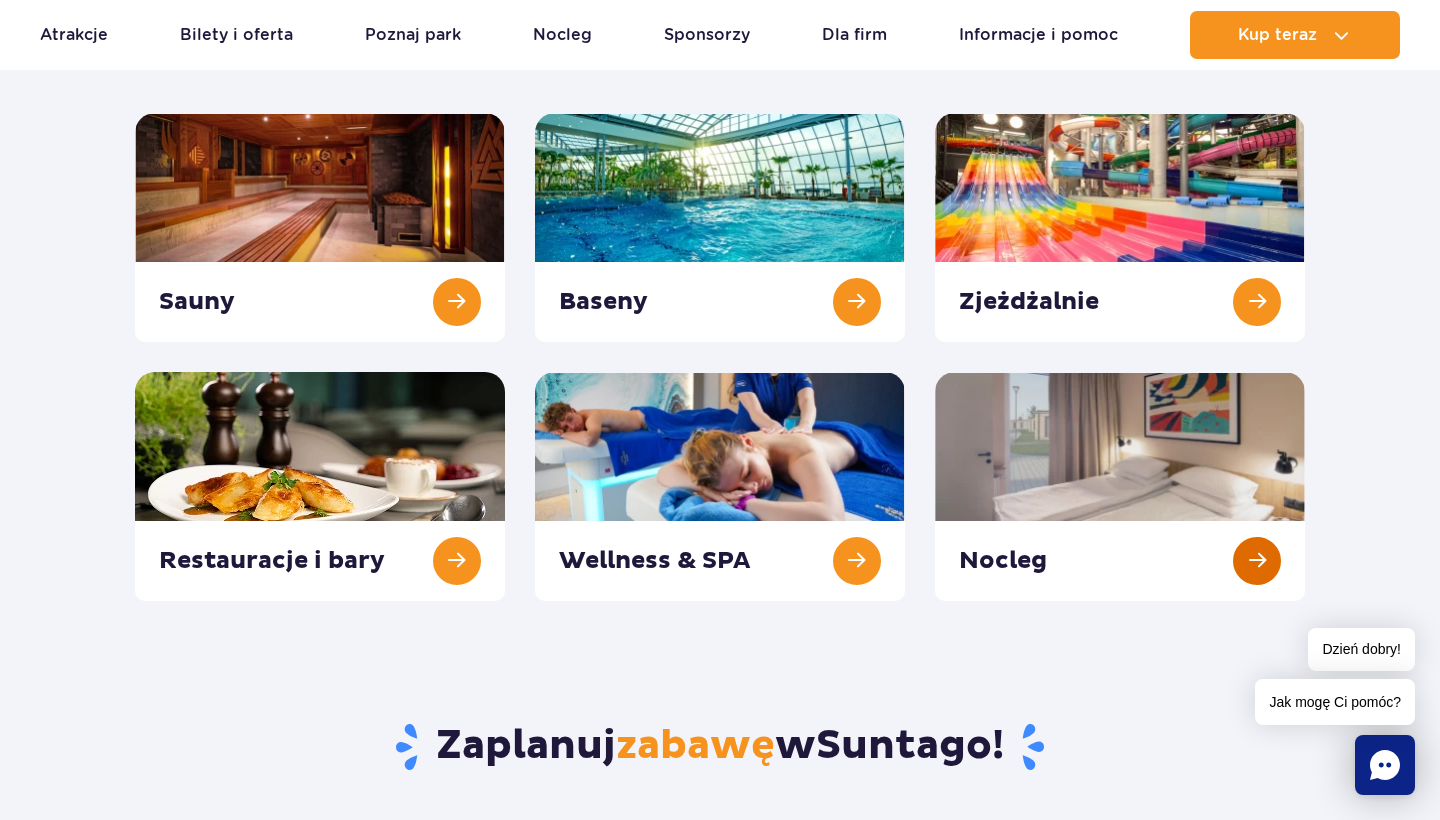 click at bounding box center (1120, 486) 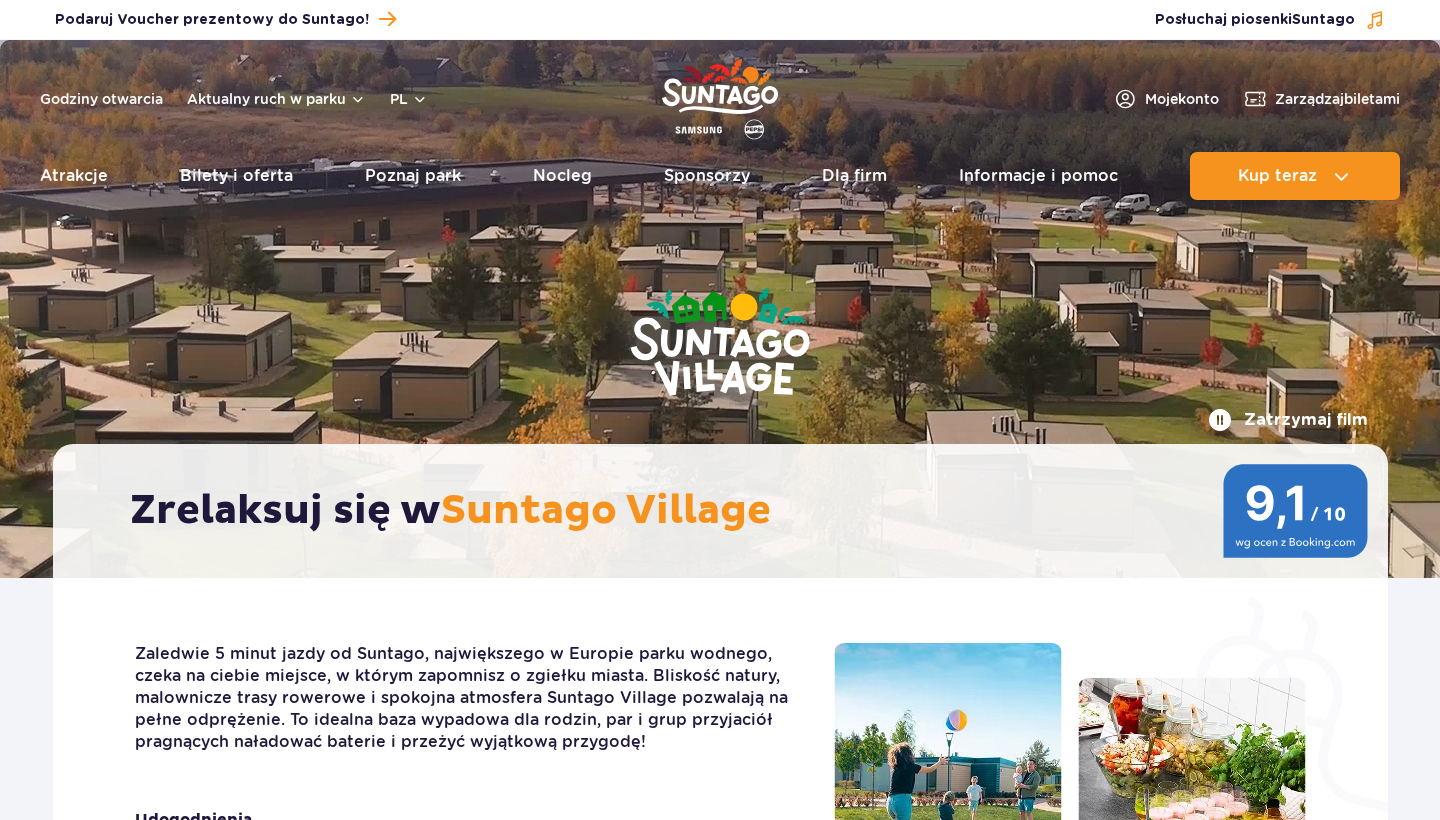 scroll, scrollTop: 0, scrollLeft: 0, axis: both 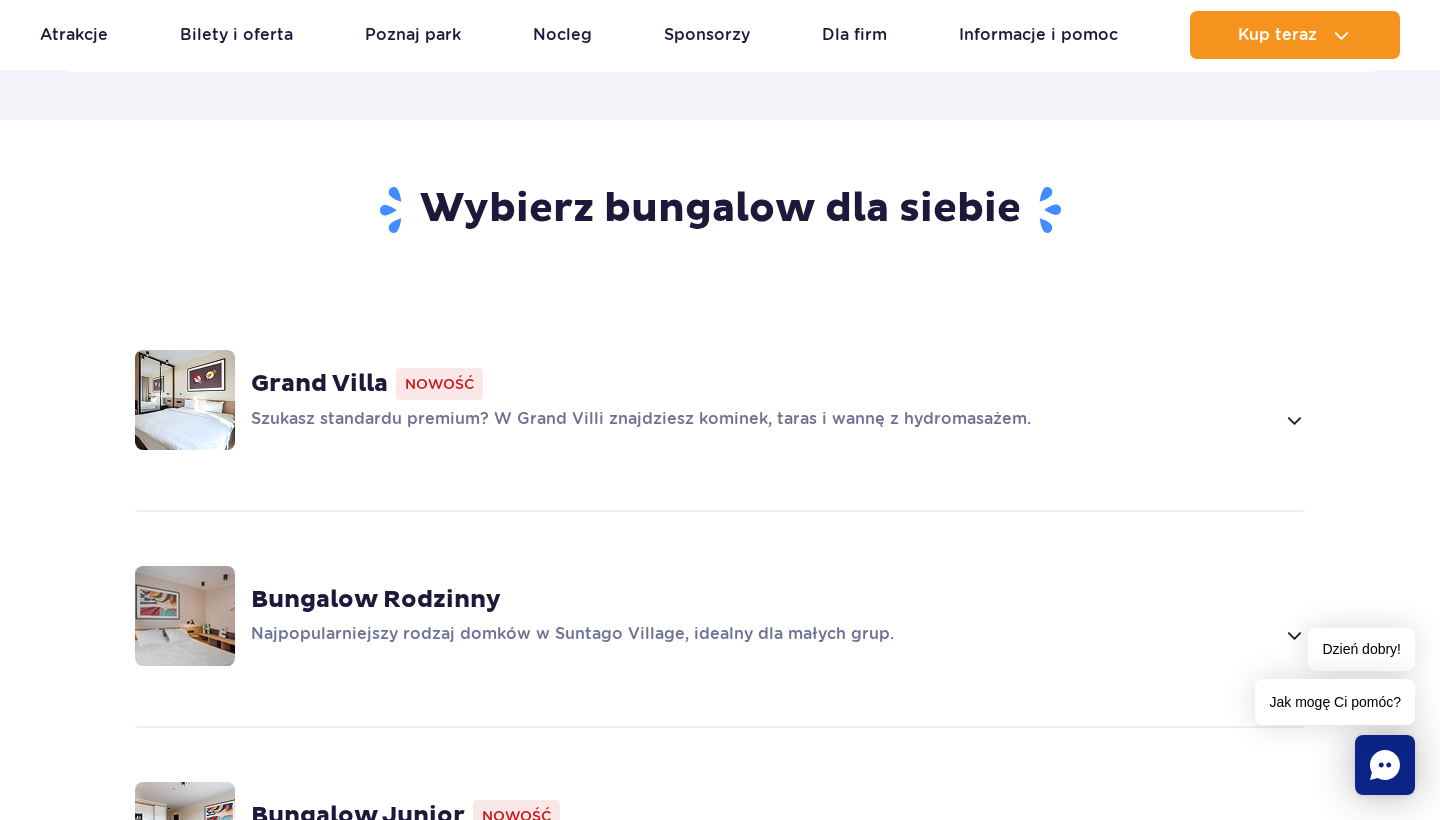 click on "Grand Villa" at bounding box center (319, 384) 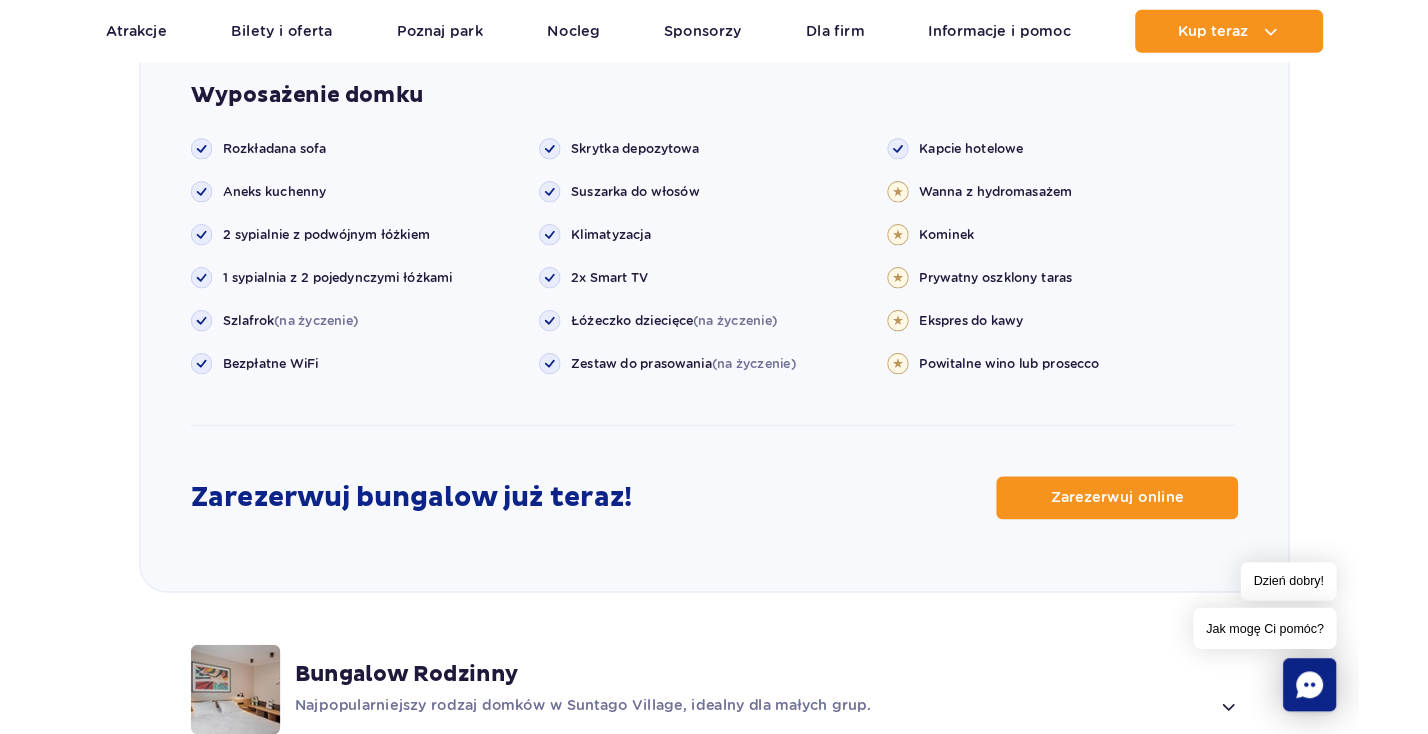 scroll, scrollTop: 2225, scrollLeft: 0, axis: vertical 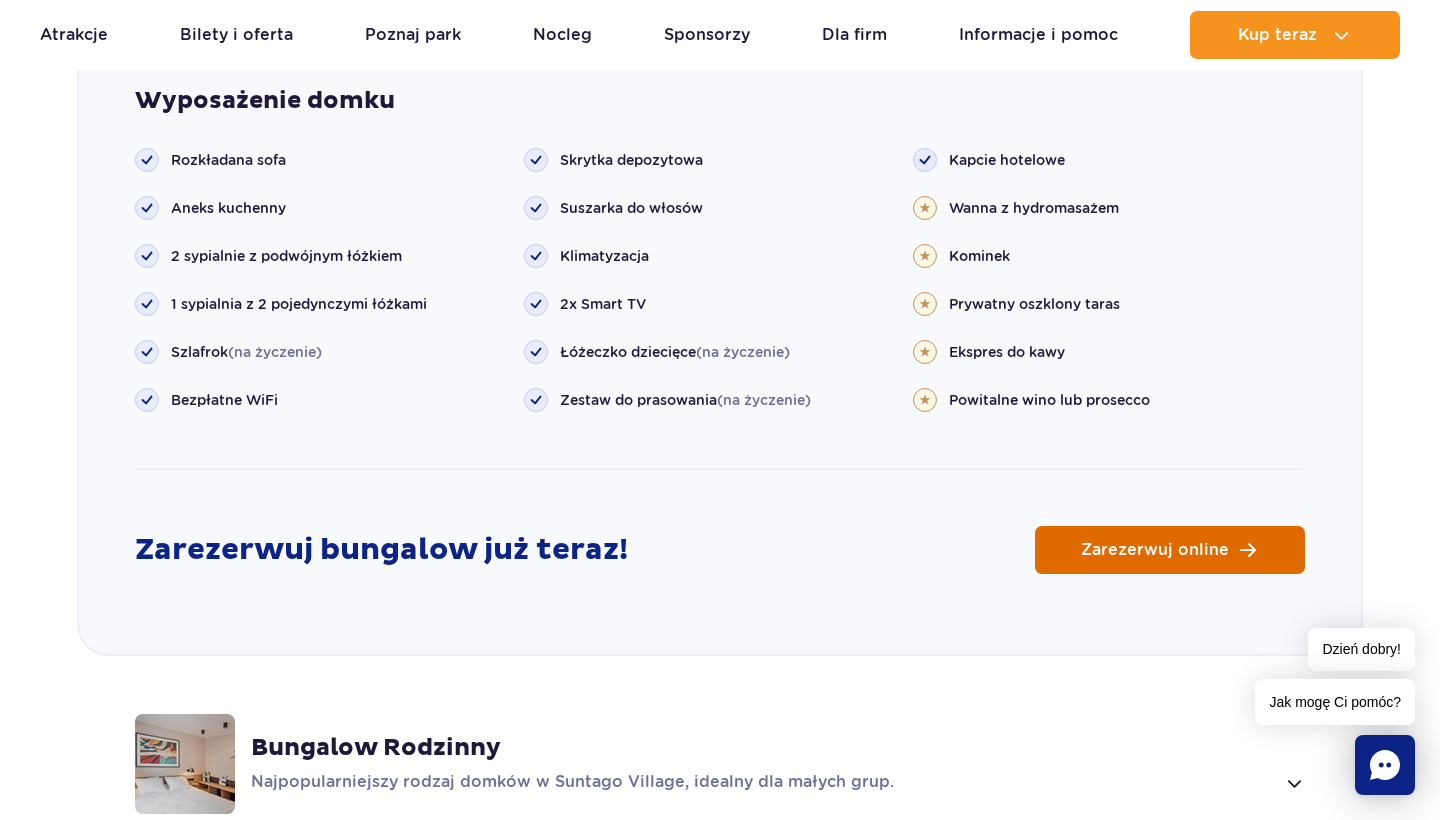 click on "Zarezerwuj online" at bounding box center [1155, 550] 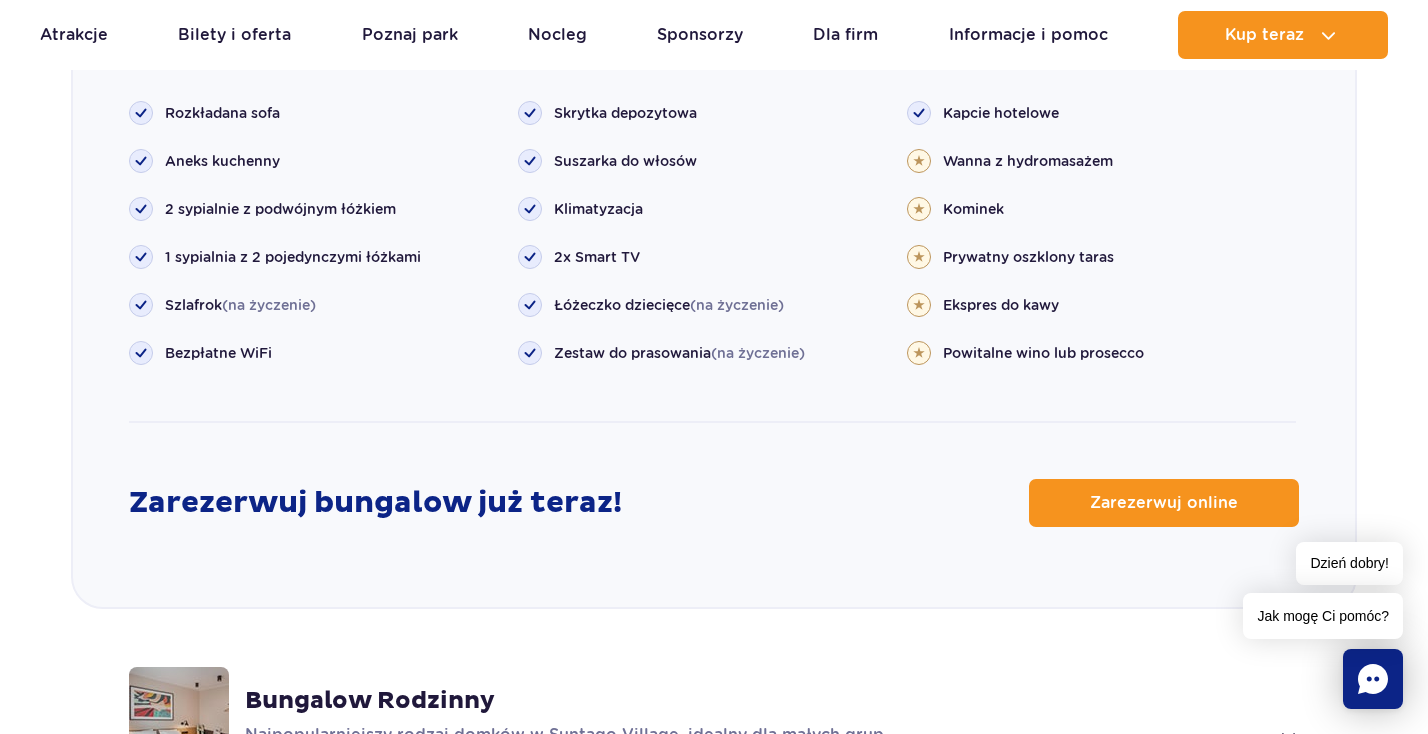 scroll, scrollTop: 2275, scrollLeft: 0, axis: vertical 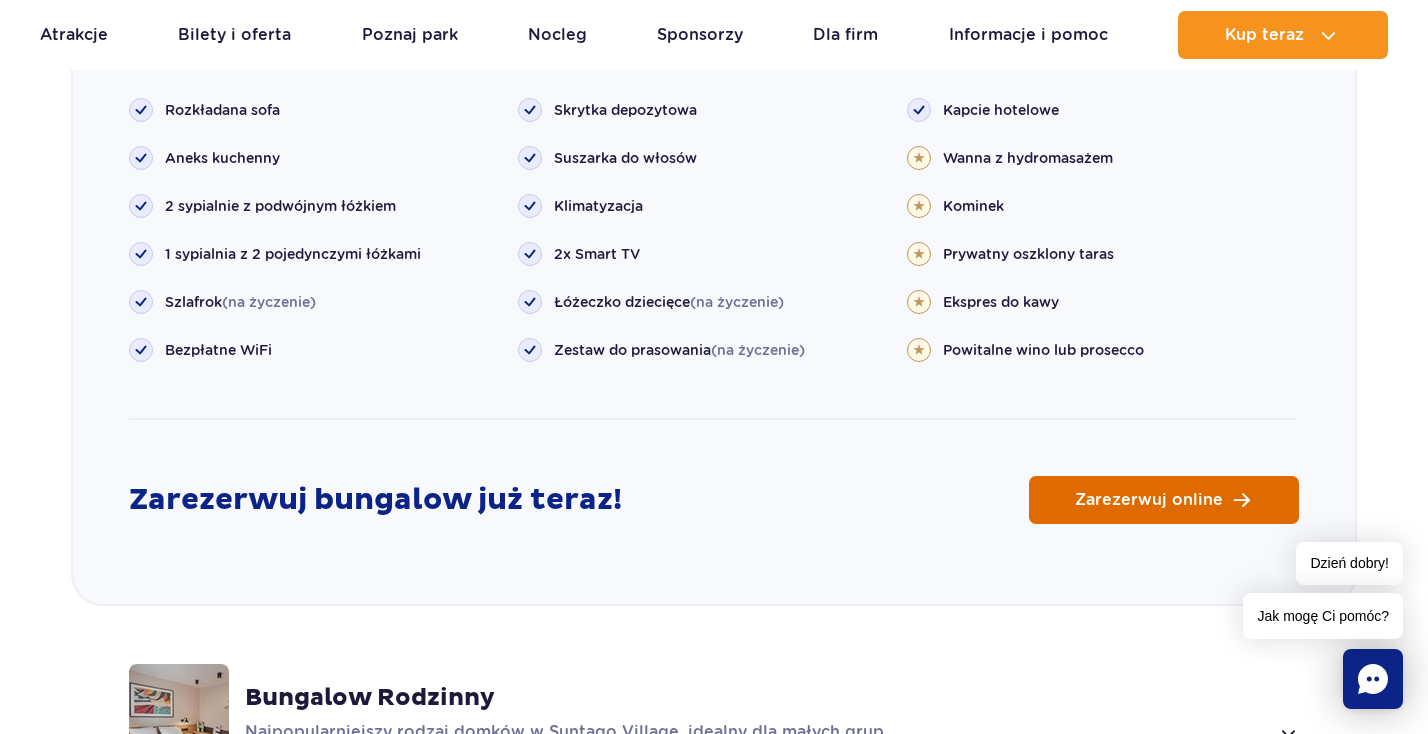 click on "Zarezerwuj online" at bounding box center (1149, 500) 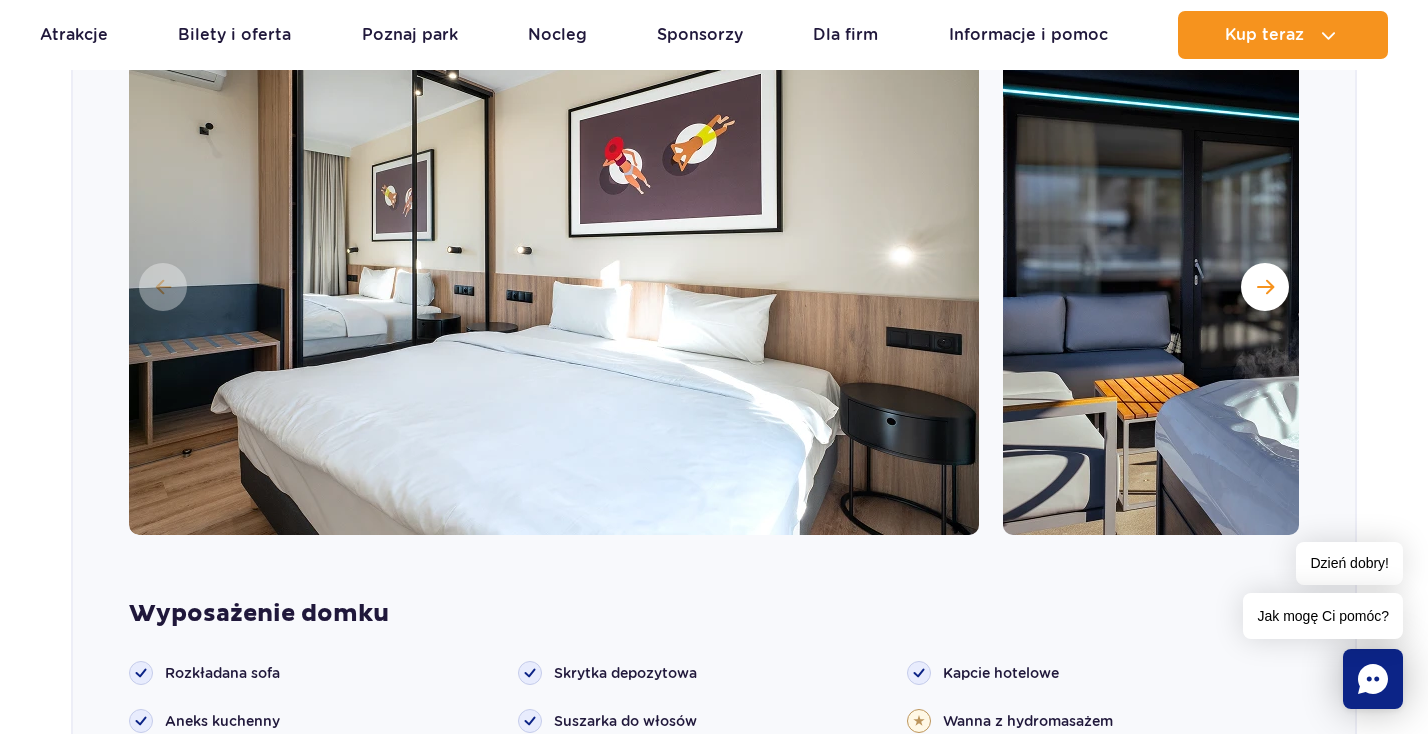 scroll, scrollTop: 1674, scrollLeft: 0, axis: vertical 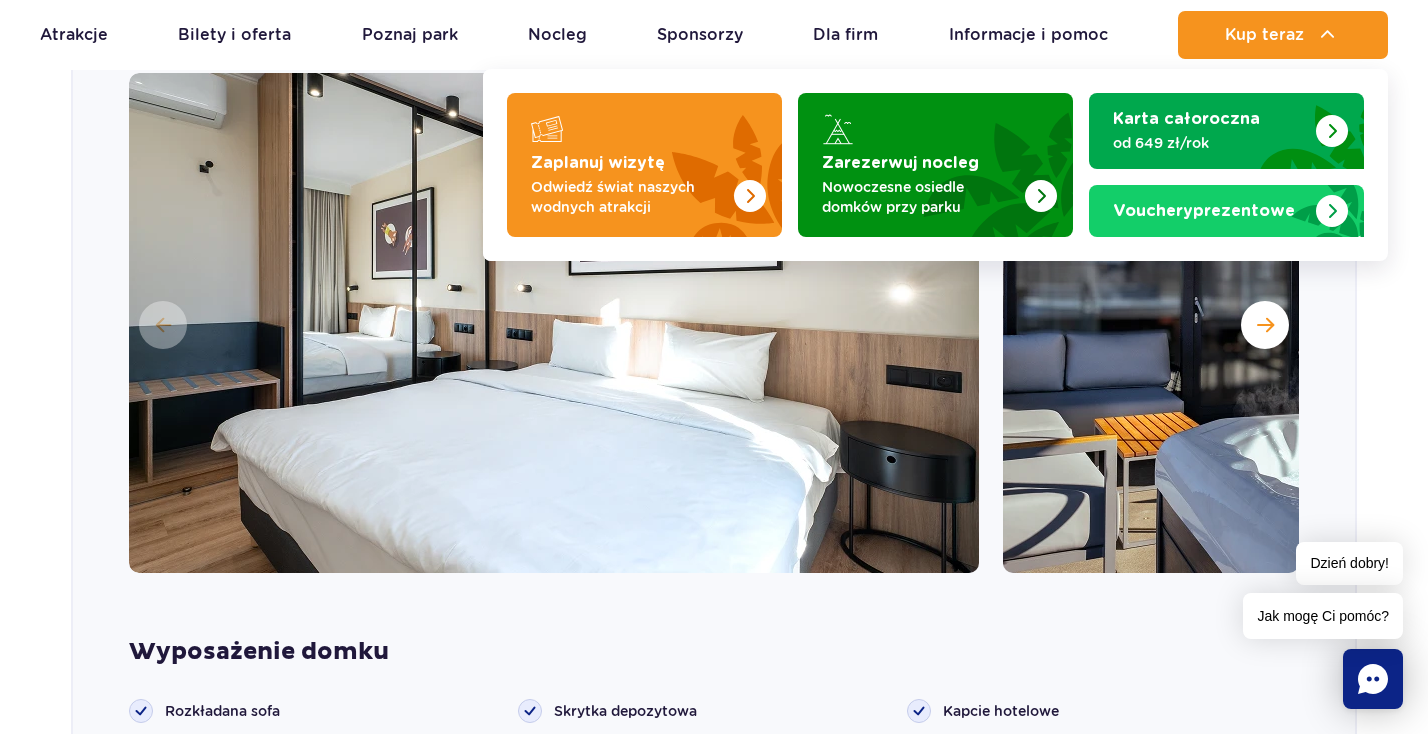 click at bounding box center [1328, 35] 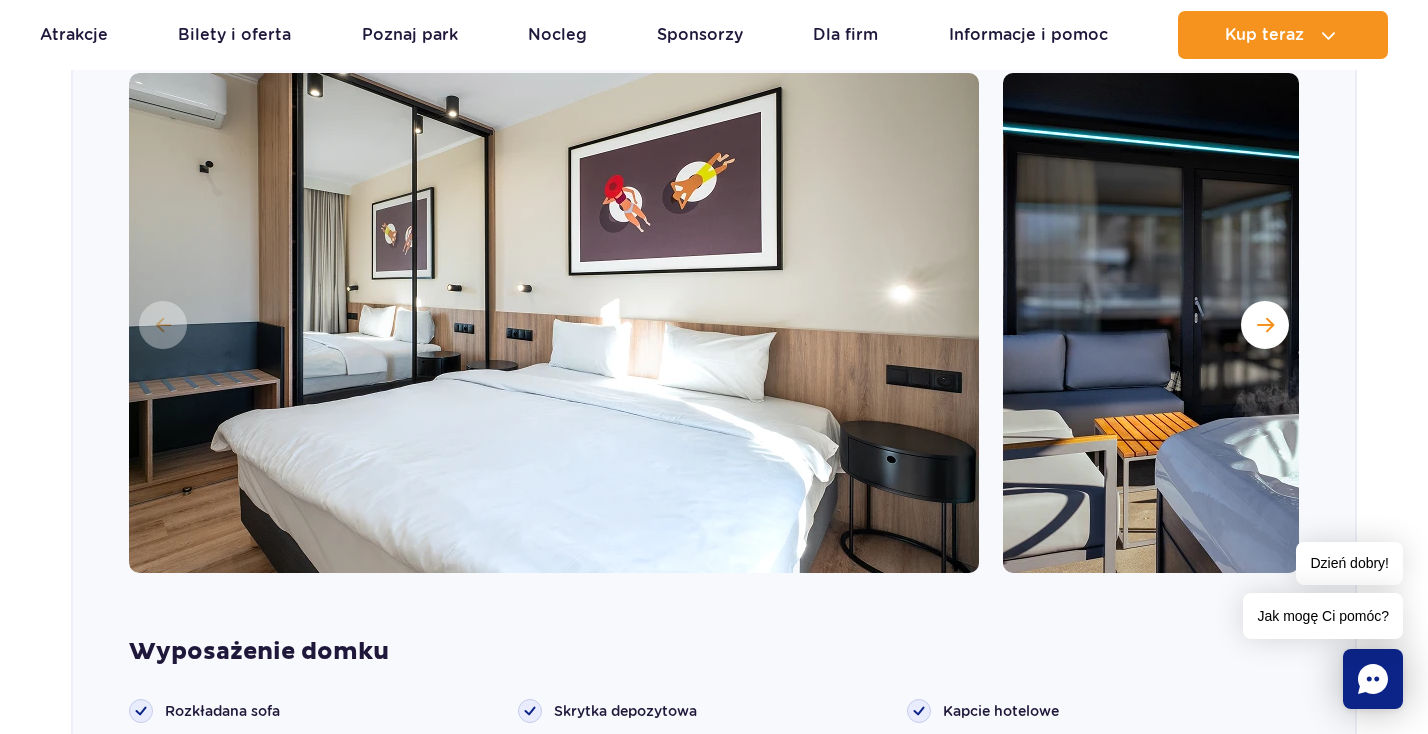 click on "Wybierz bungalow dla siebie
Grand Villa
Nowość
Szukasz standardu premium? W Grand Villi znajdziesz kominek, taras i wannę z hydromasażem.
Zdjęcia
Wyposażenie domku" at bounding box center [714, 695] 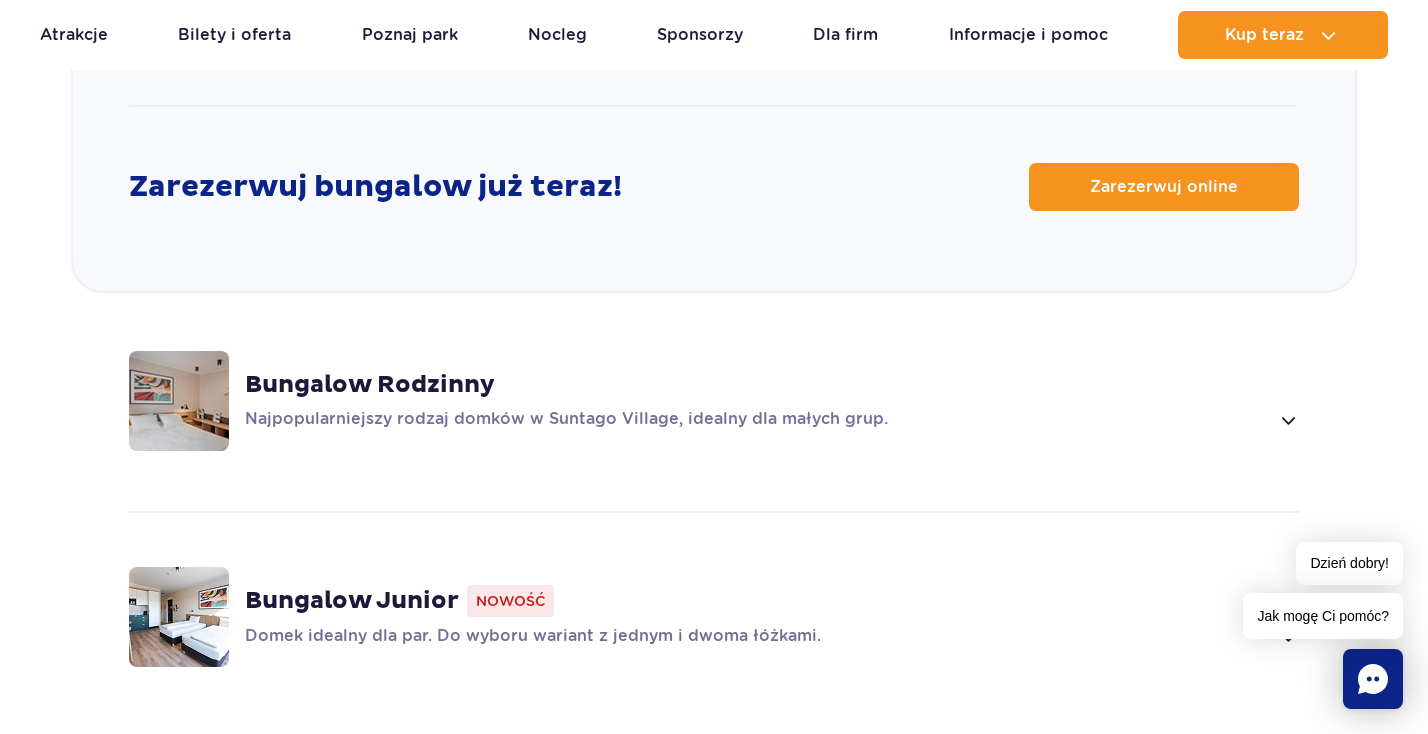 scroll, scrollTop: 2590, scrollLeft: 0, axis: vertical 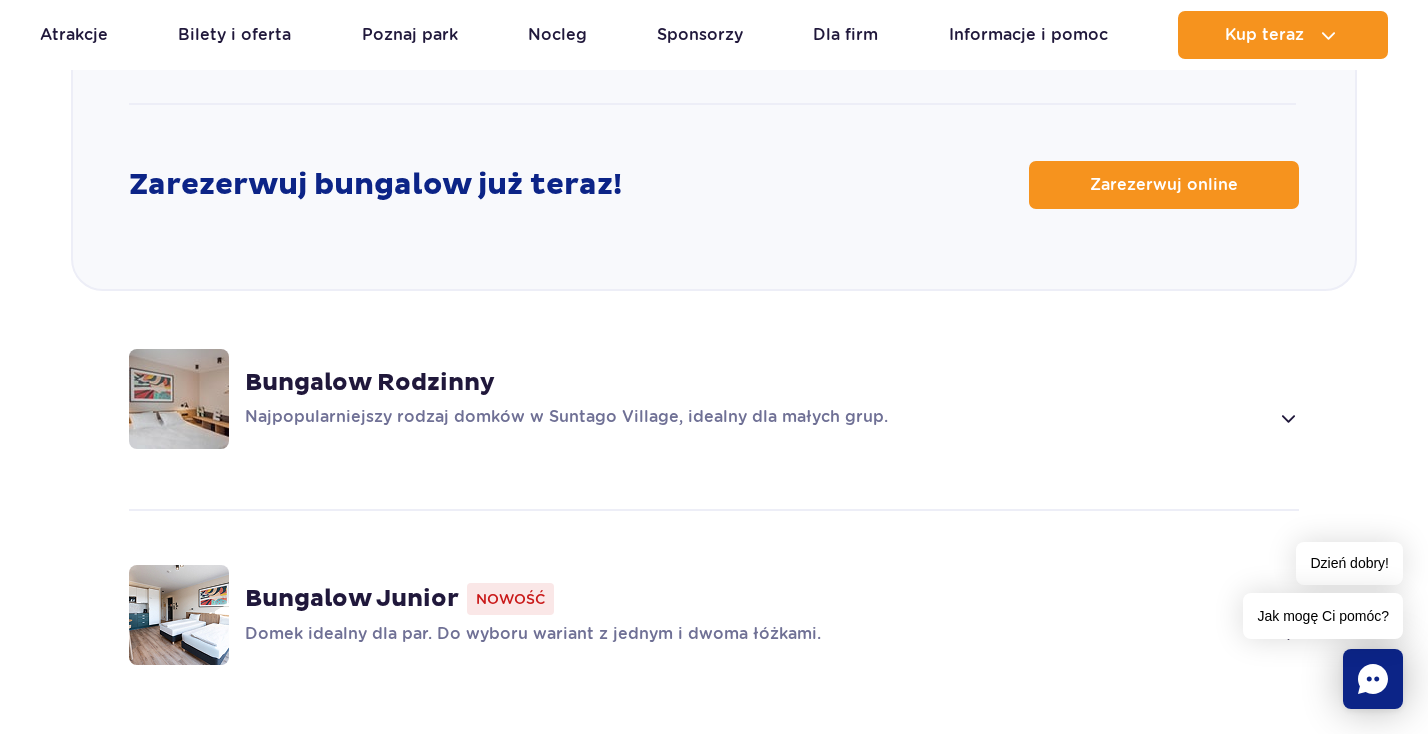 click on "Bungalow Rodzinny" at bounding box center (370, 383) 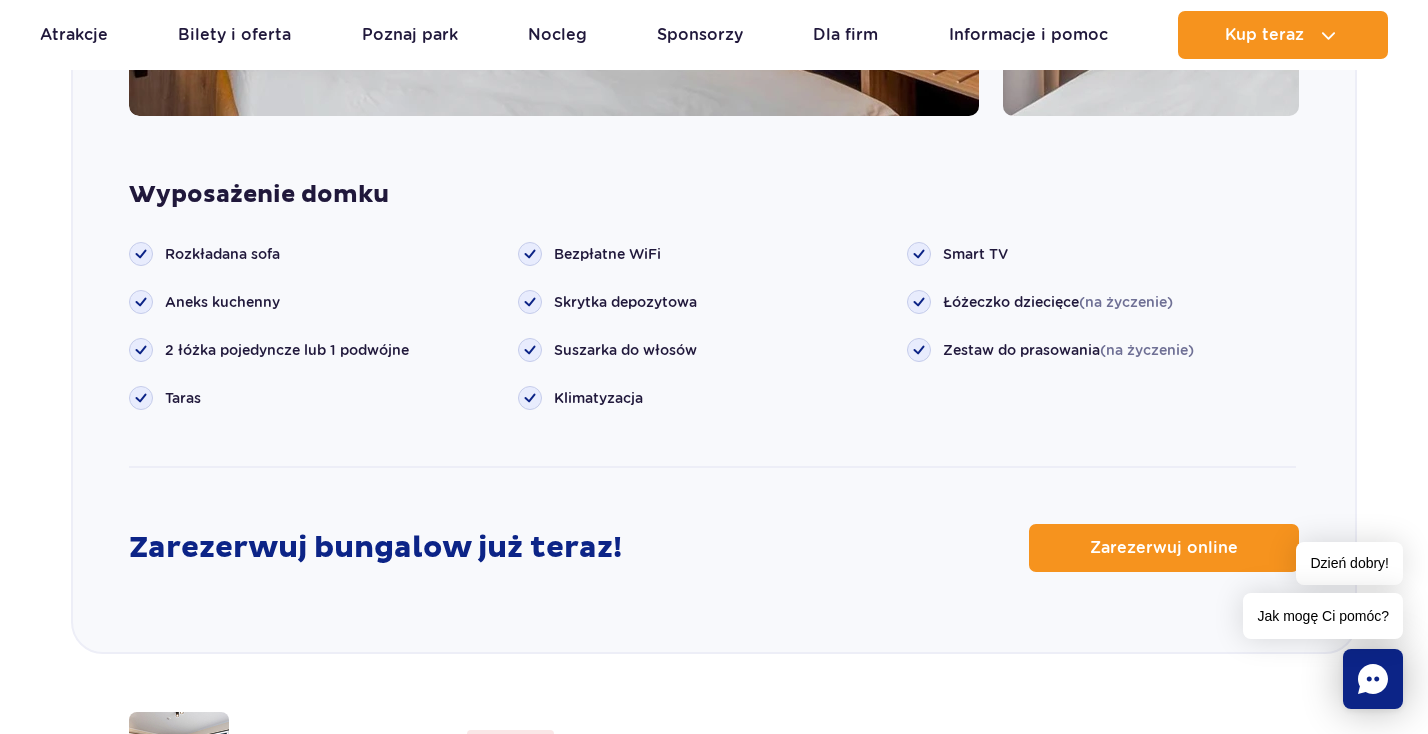 scroll, scrollTop: 2346, scrollLeft: 0, axis: vertical 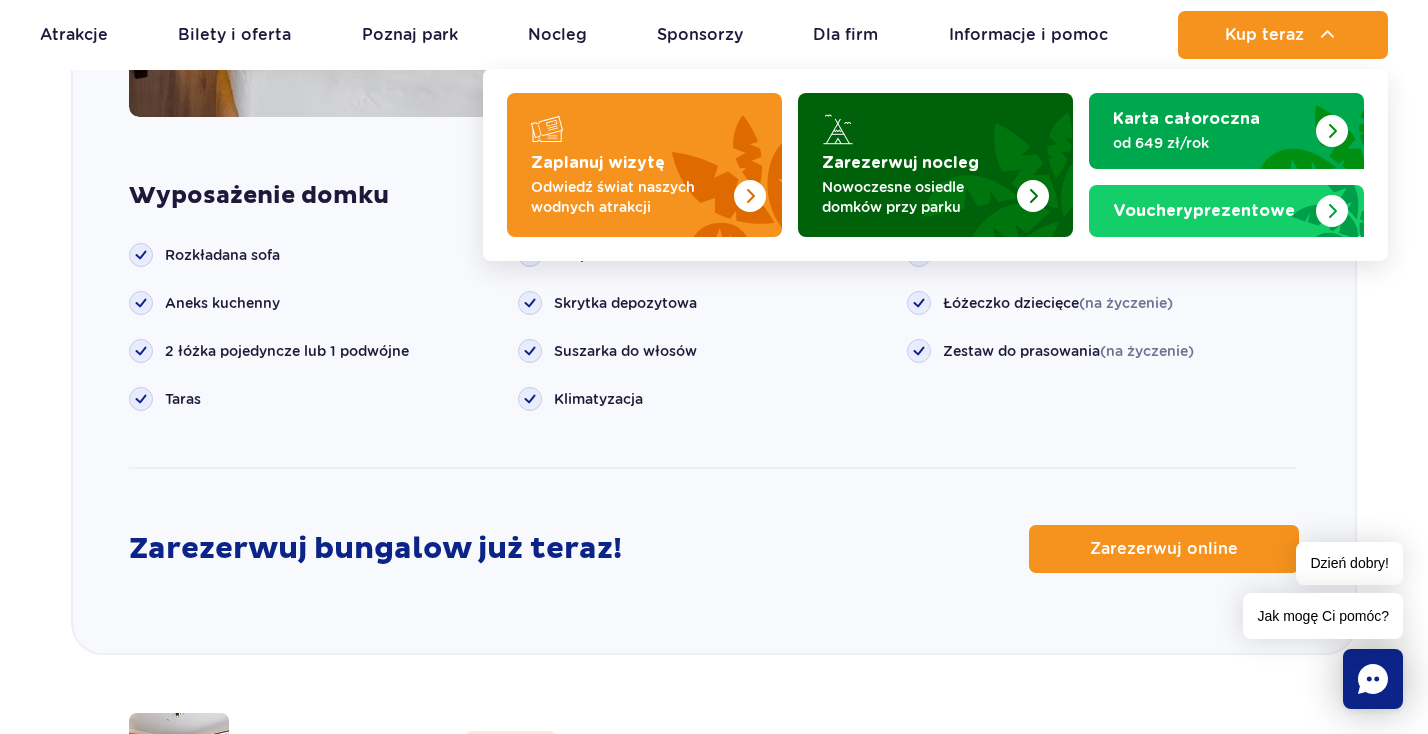 click at bounding box center (985, 159) 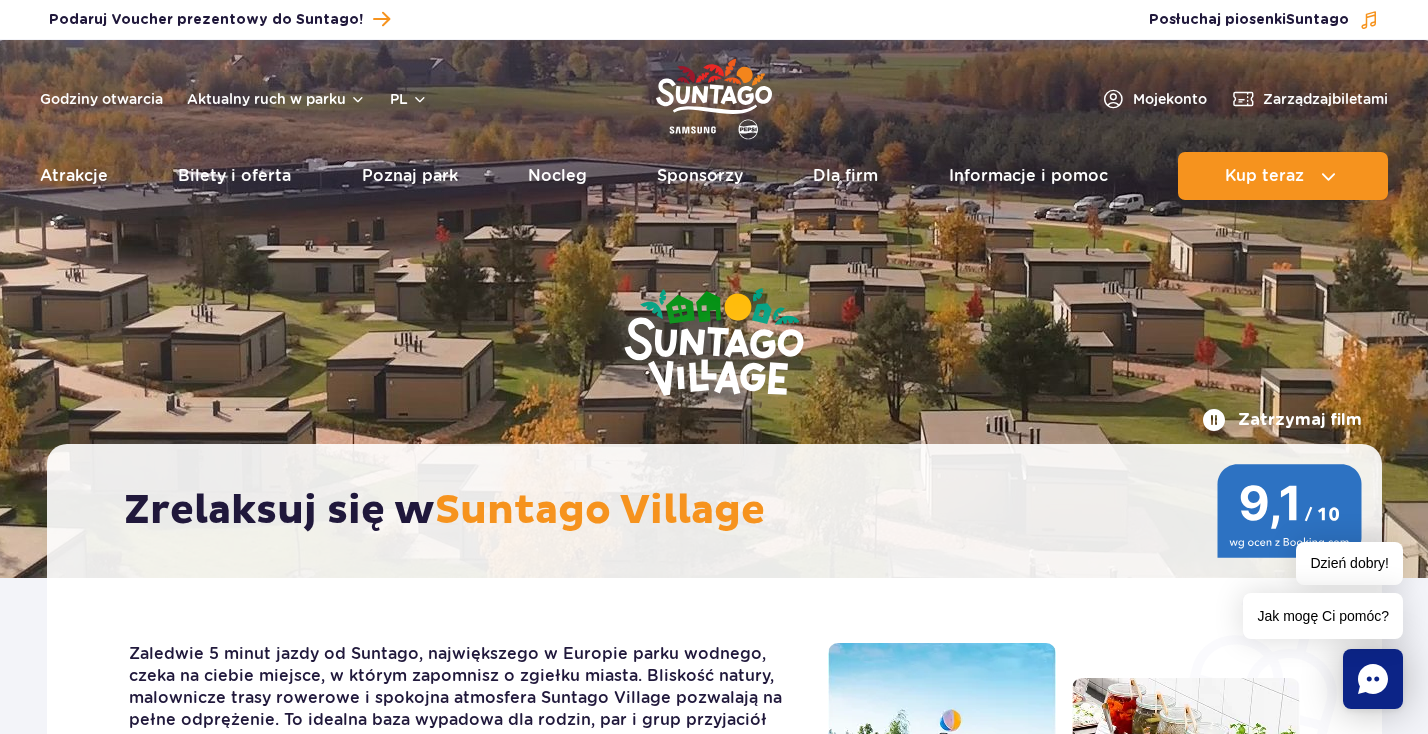 scroll, scrollTop: 0, scrollLeft: 0, axis: both 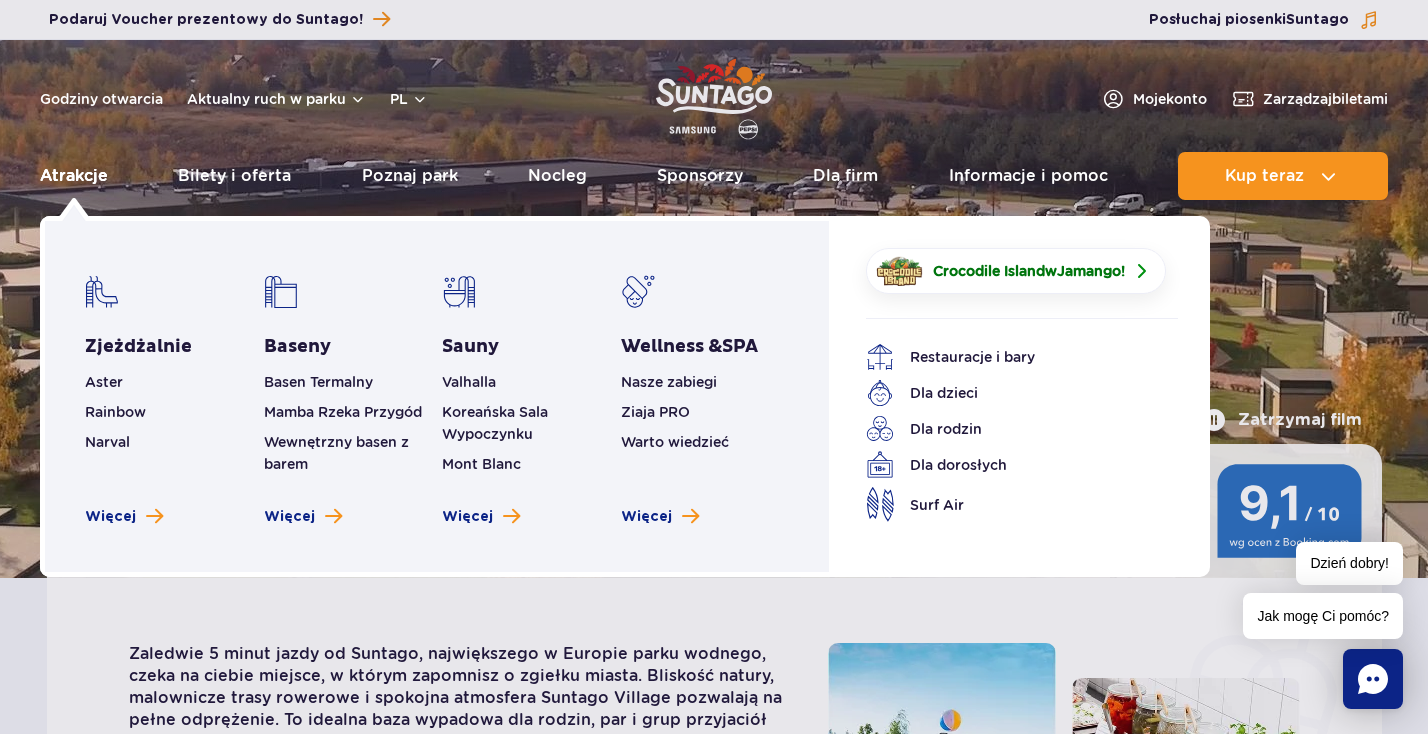 click on "Atrakcje" at bounding box center (74, 176) 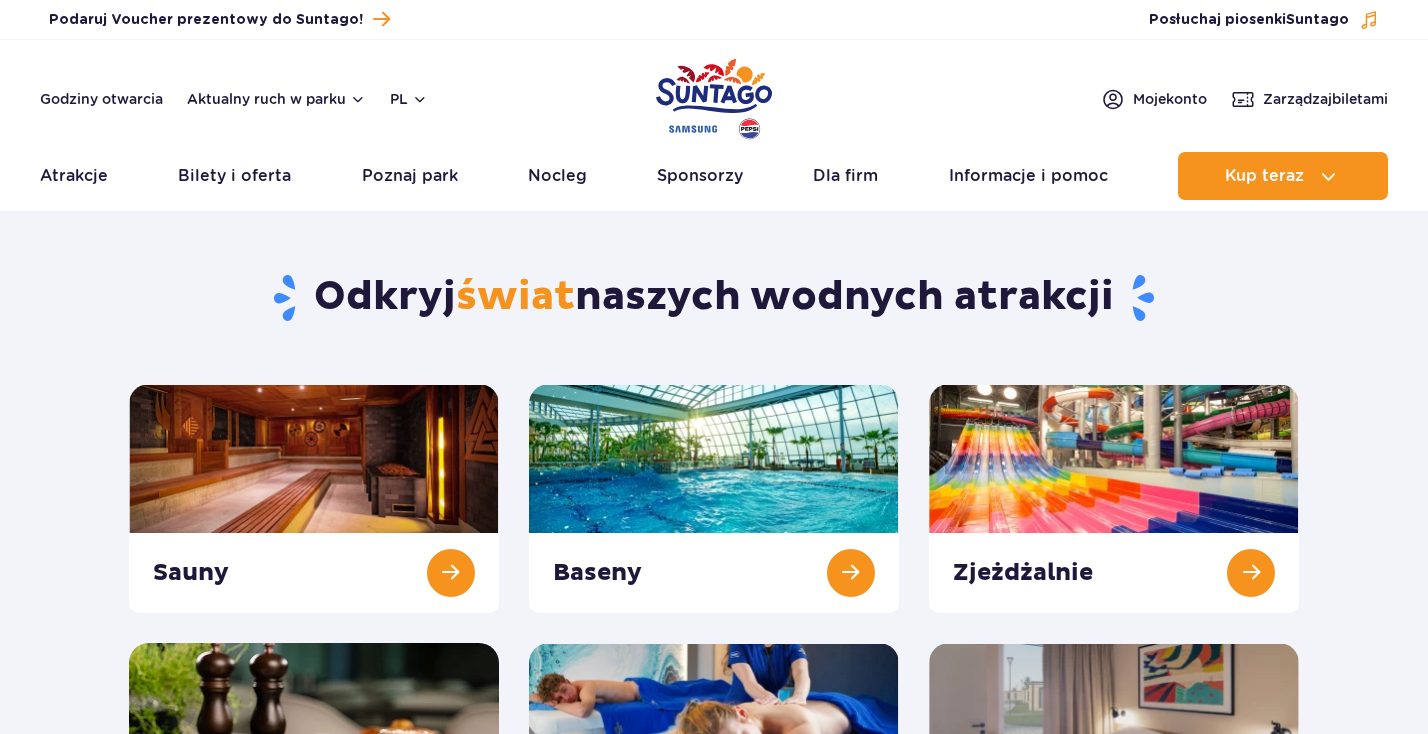 scroll, scrollTop: 0, scrollLeft: 0, axis: both 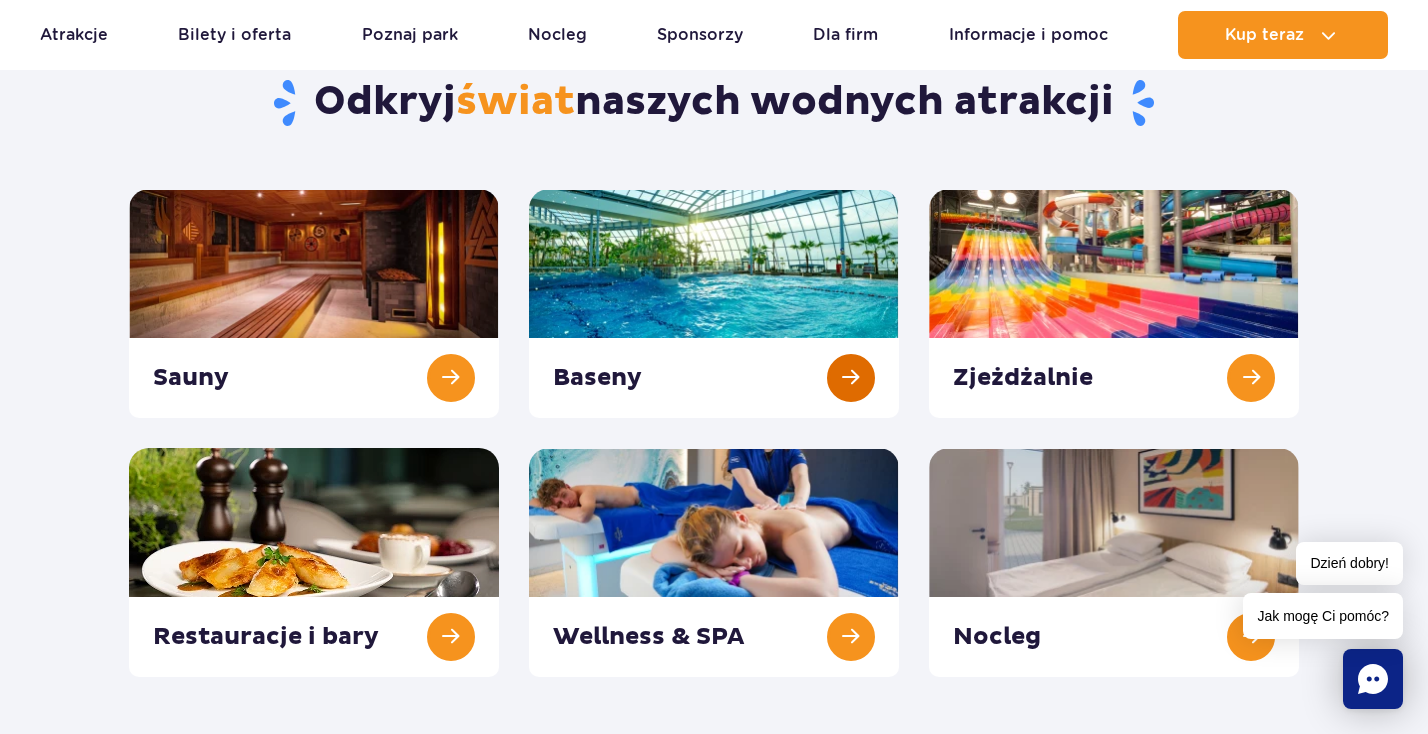 click at bounding box center [714, 303] 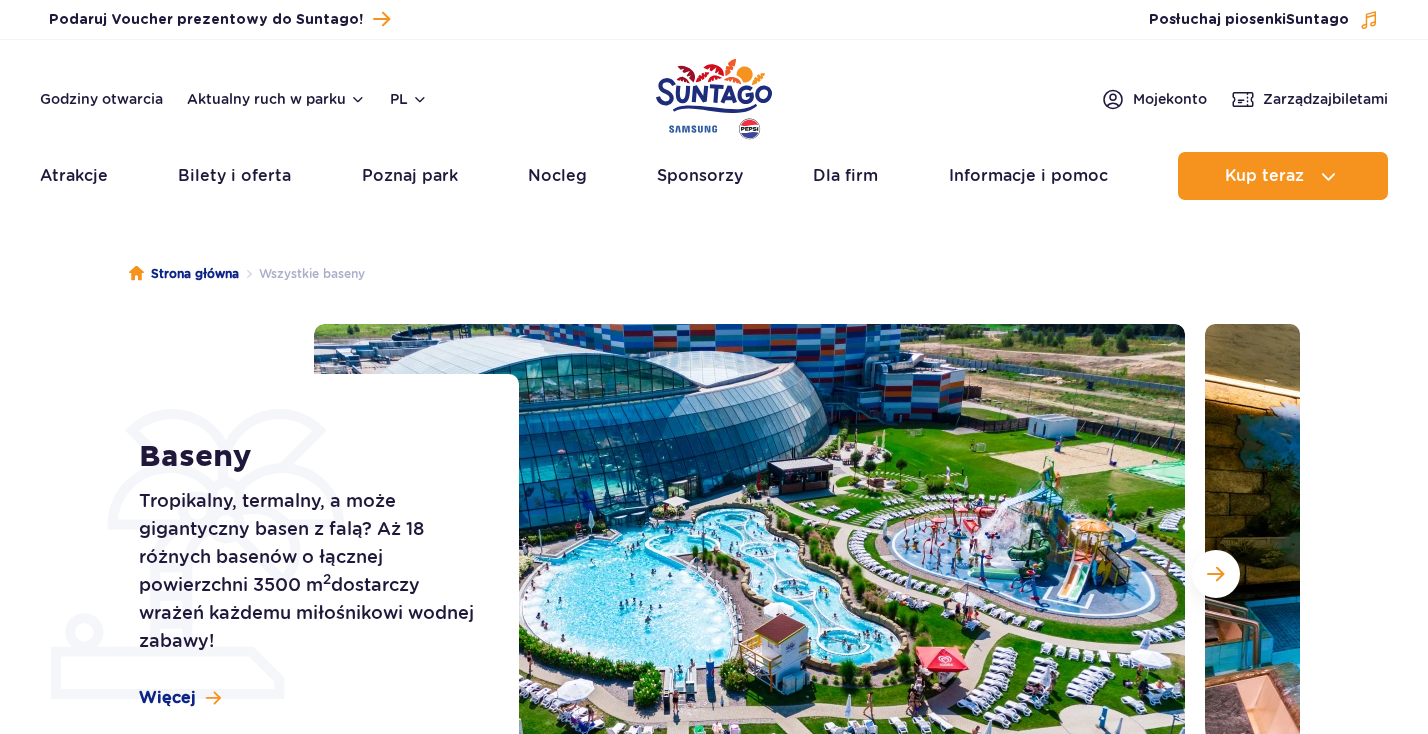 scroll, scrollTop: 254, scrollLeft: 0, axis: vertical 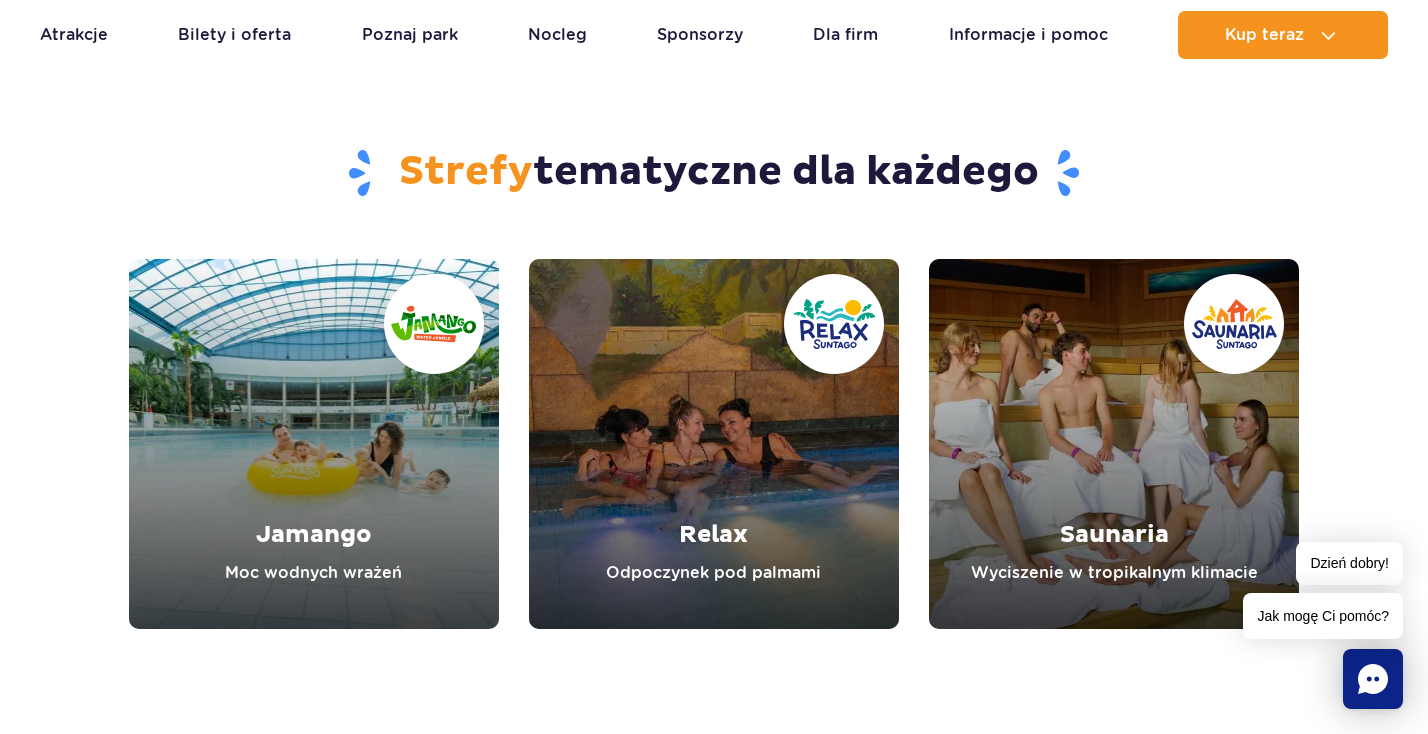 click at bounding box center [314, 444] 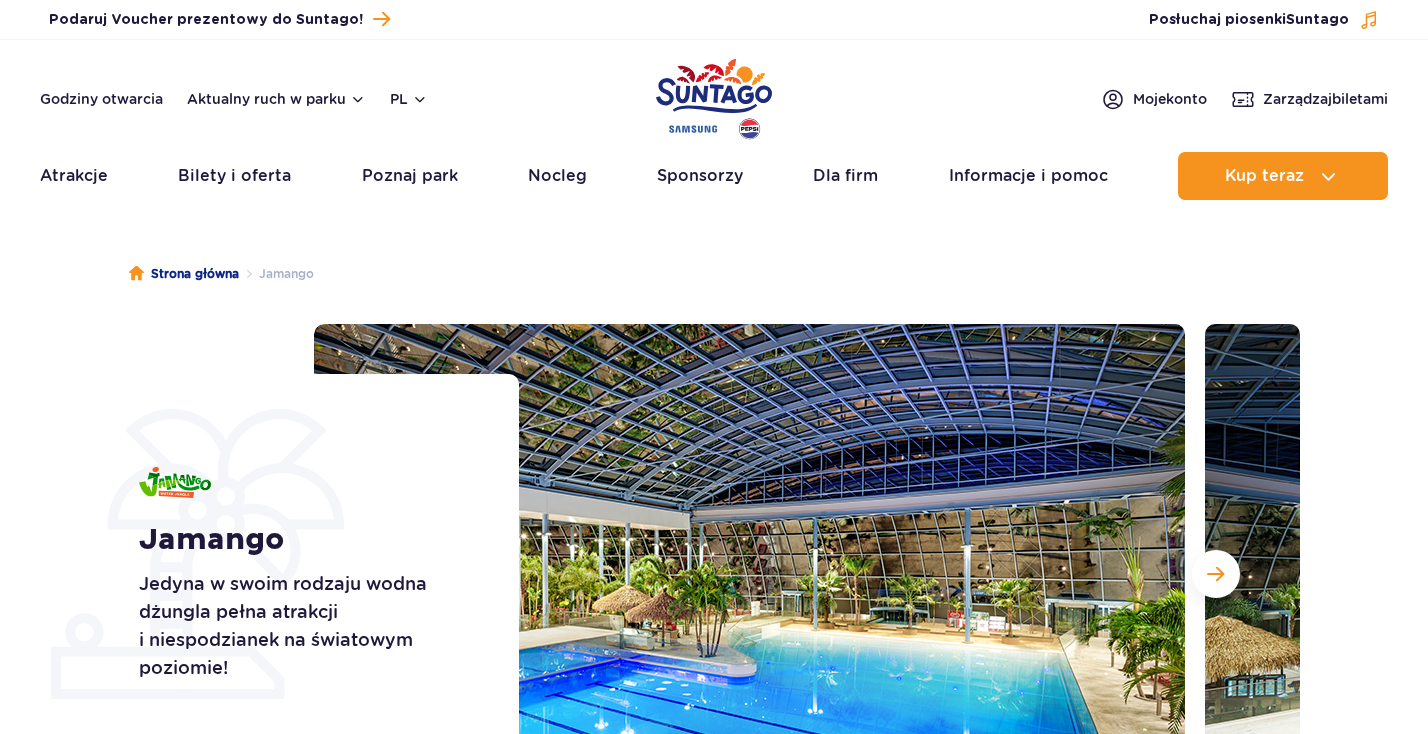 scroll, scrollTop: 368, scrollLeft: 0, axis: vertical 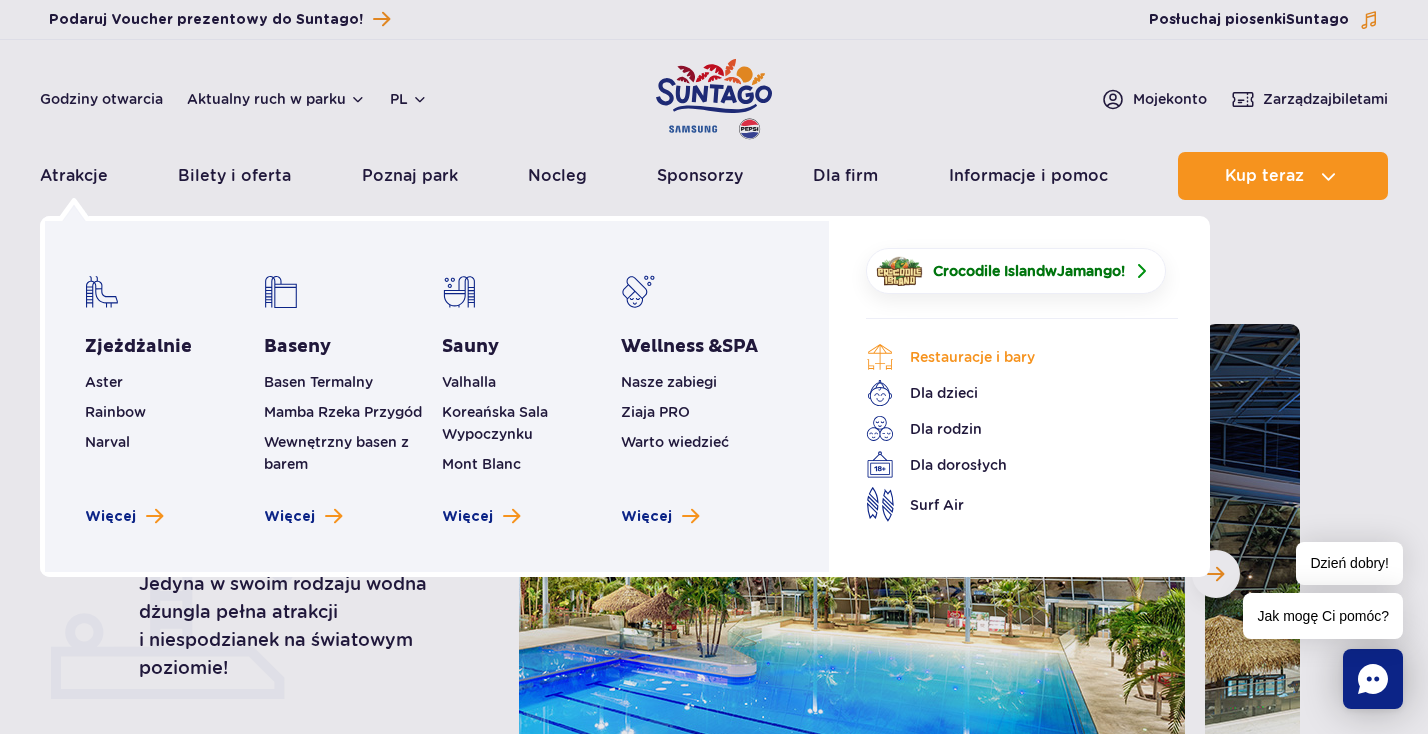 click on "Restauracje i bary" at bounding box center [1007, 357] 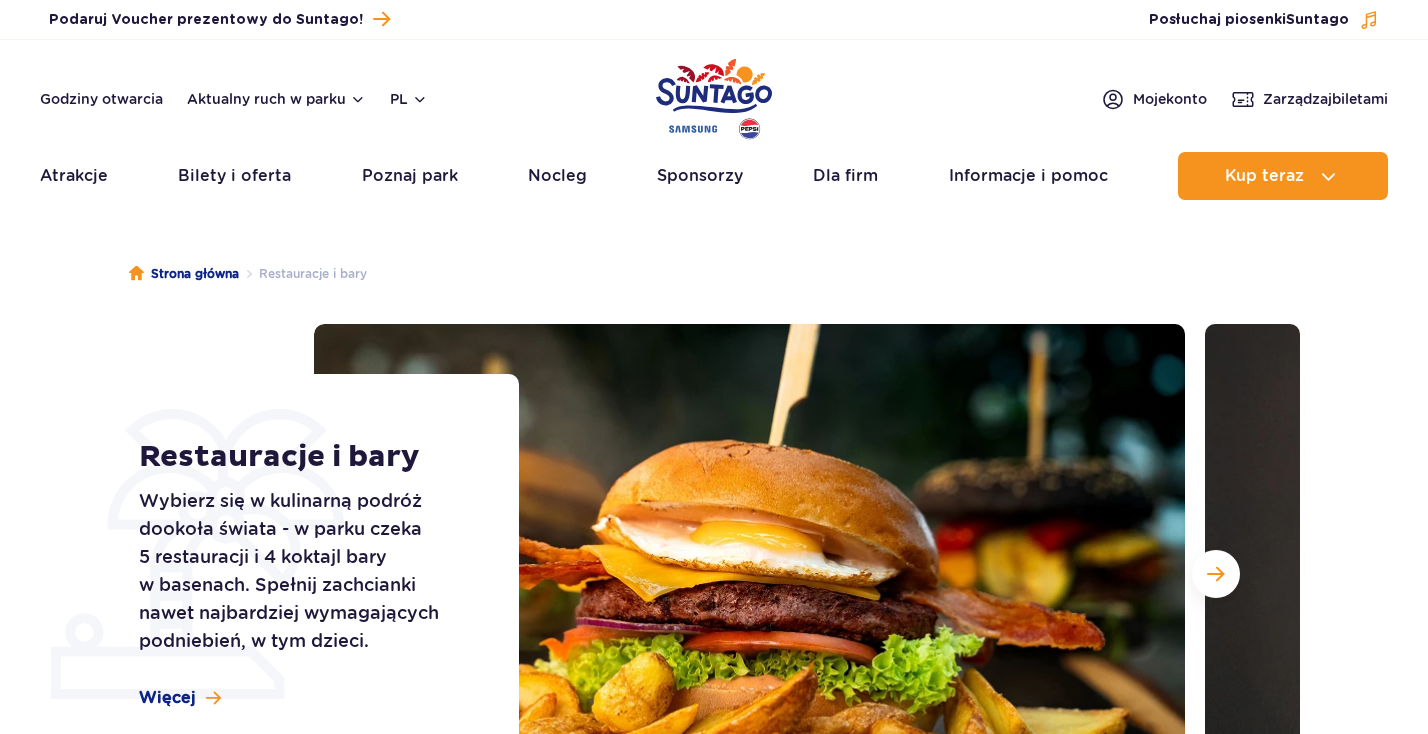 scroll, scrollTop: 269, scrollLeft: 0, axis: vertical 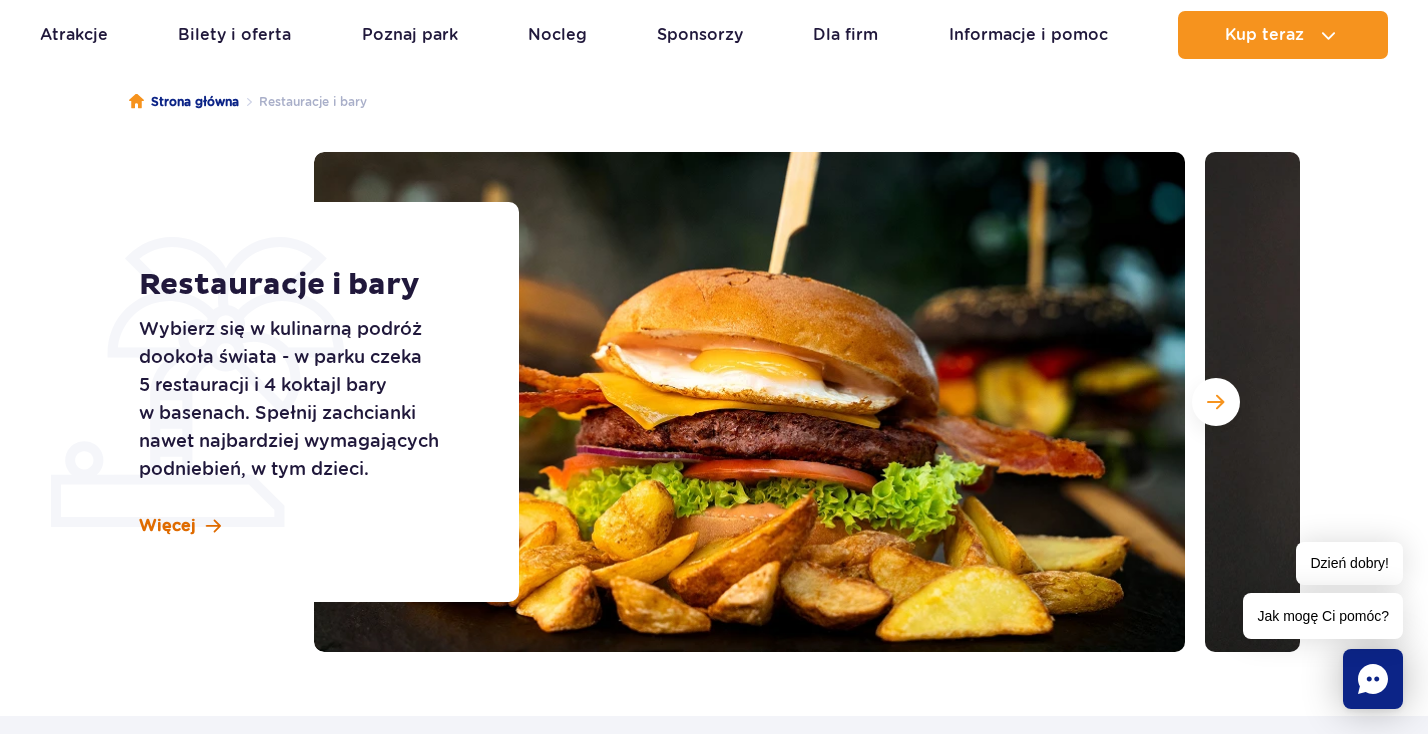click on "Więcej" at bounding box center (167, 526) 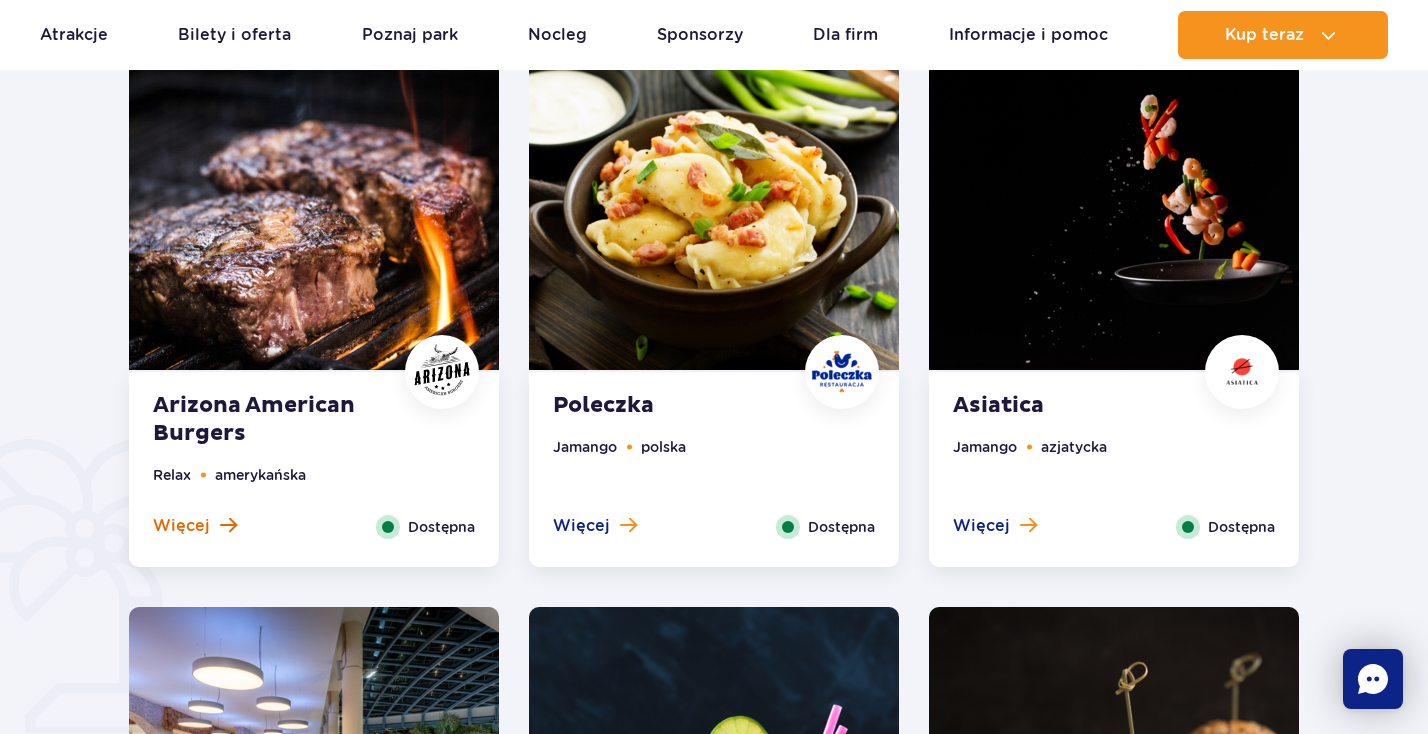 scroll, scrollTop: 1069, scrollLeft: 0, axis: vertical 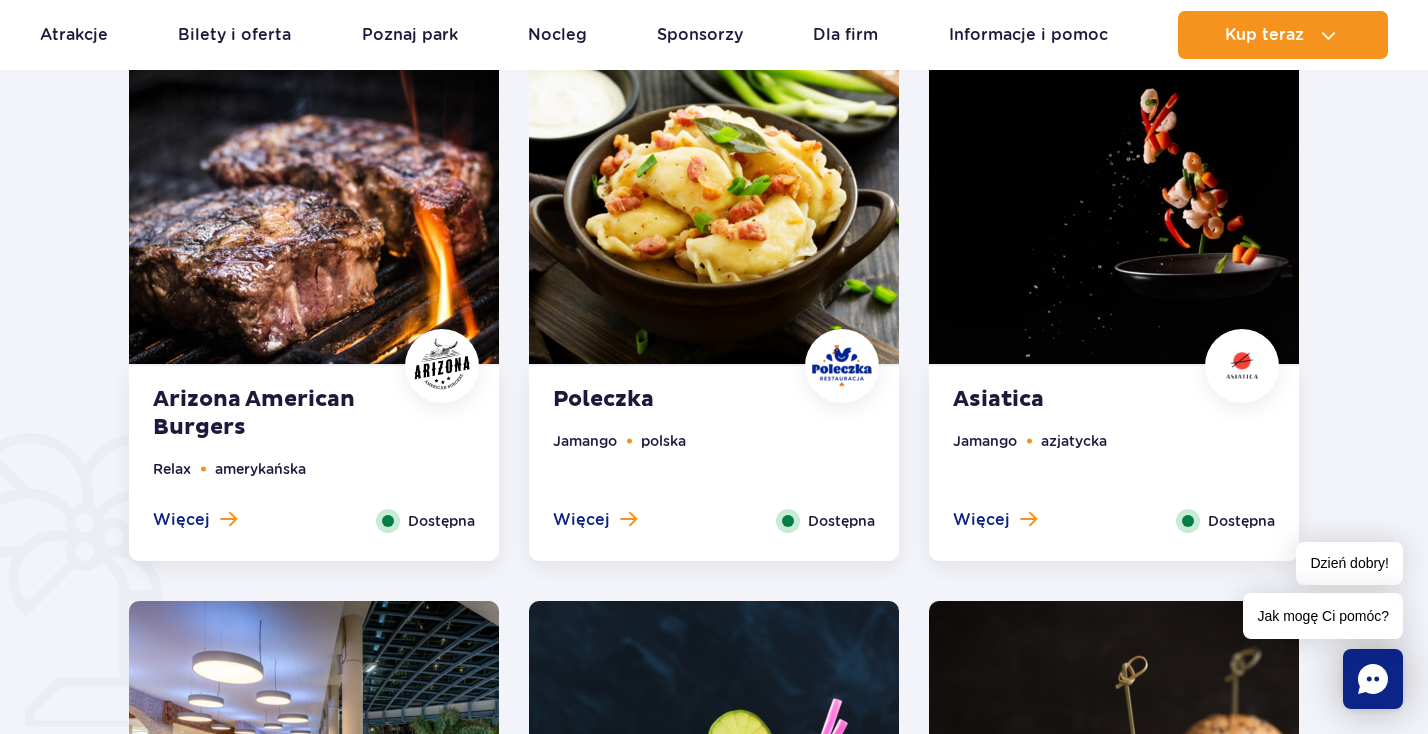 click at bounding box center [714, 207] 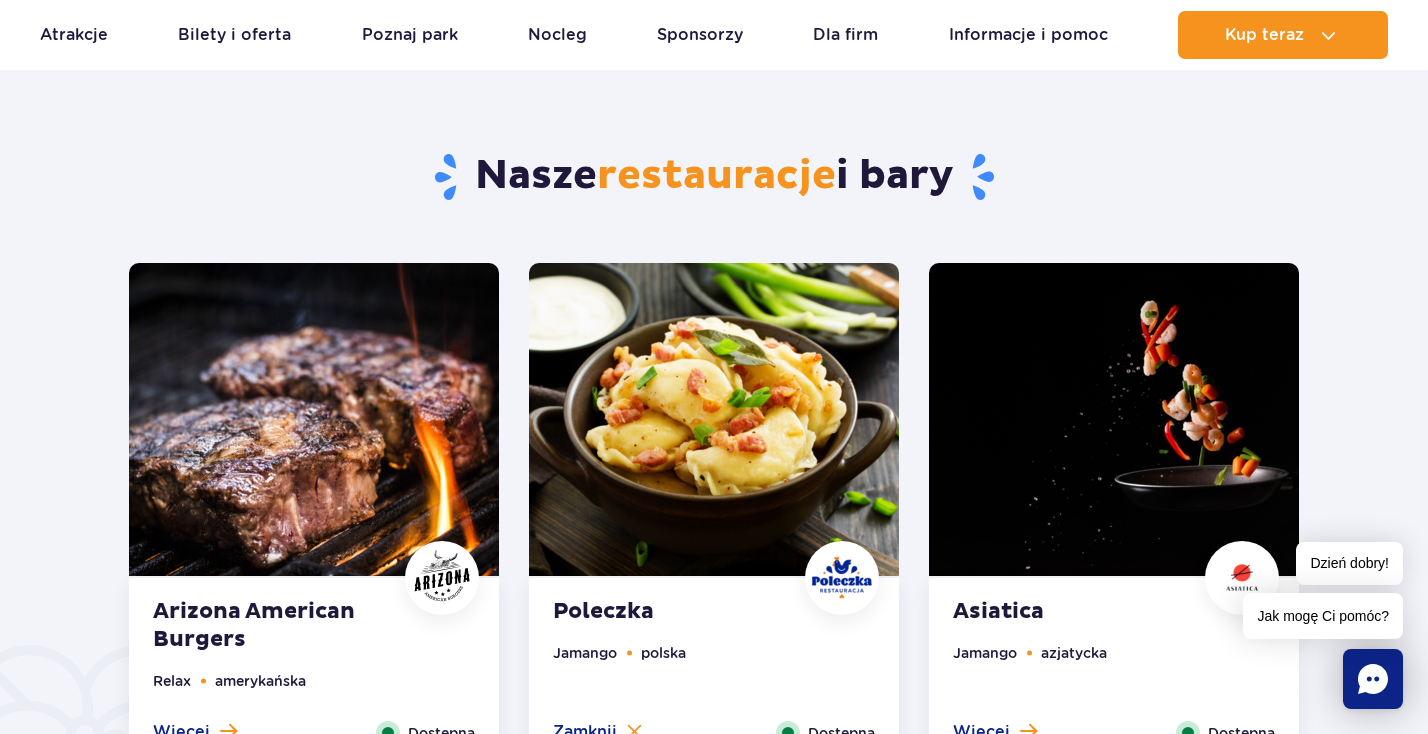 scroll, scrollTop: 871, scrollLeft: 0, axis: vertical 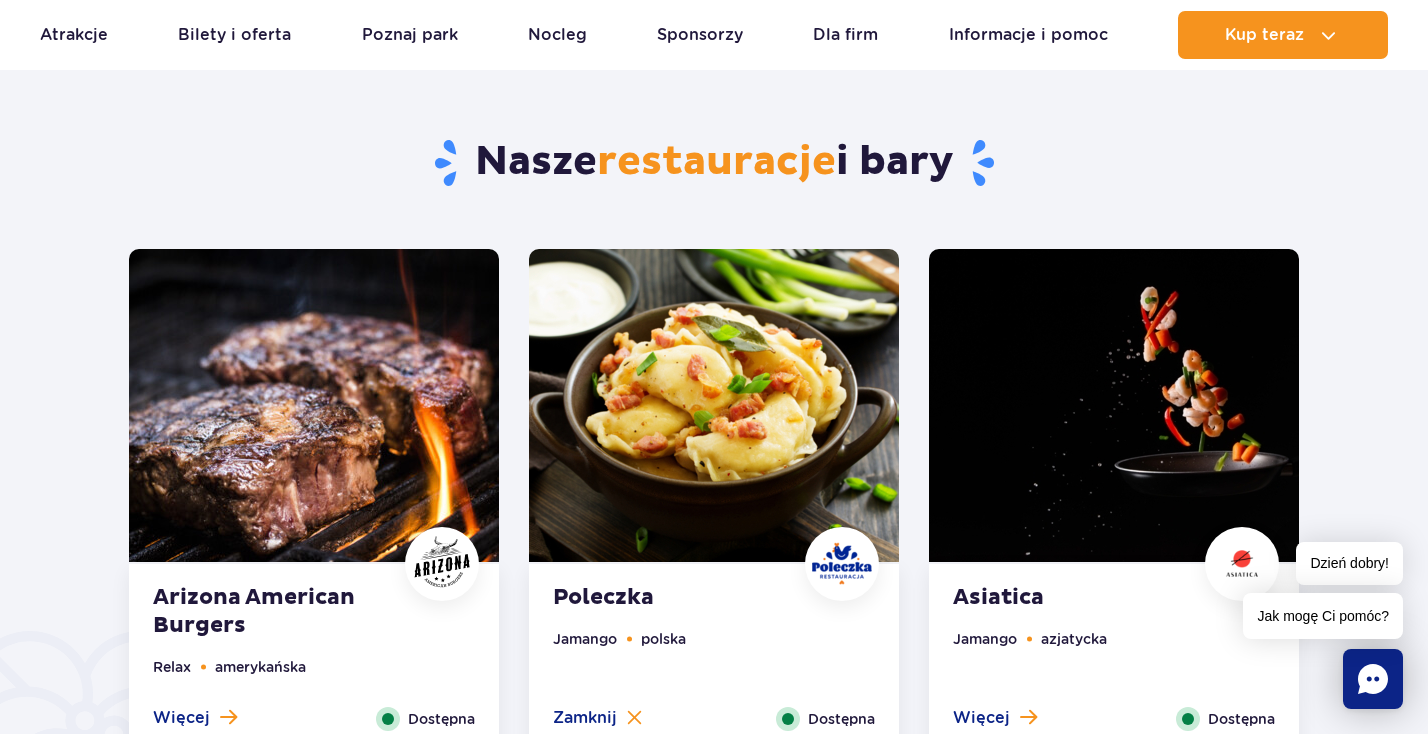 click at bounding box center (714, 405) 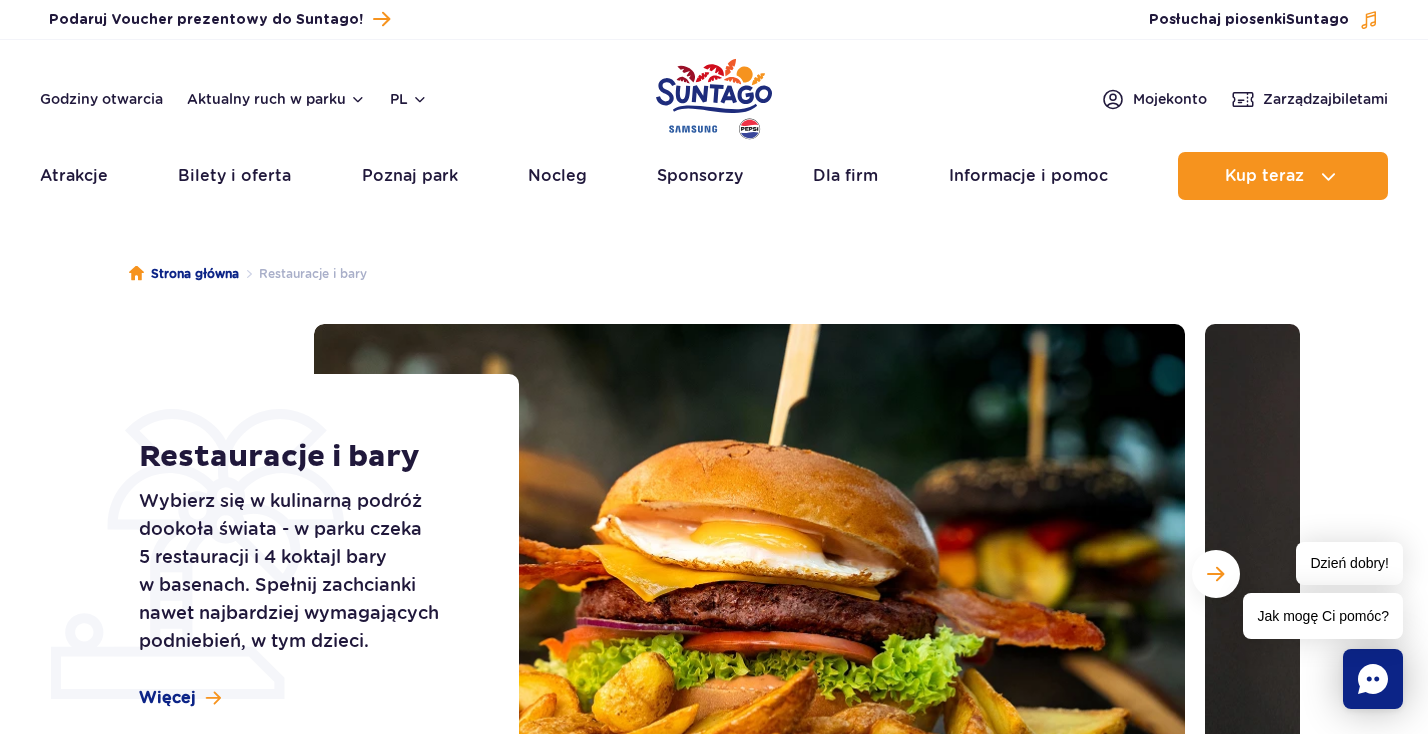 scroll, scrollTop: 0, scrollLeft: 0, axis: both 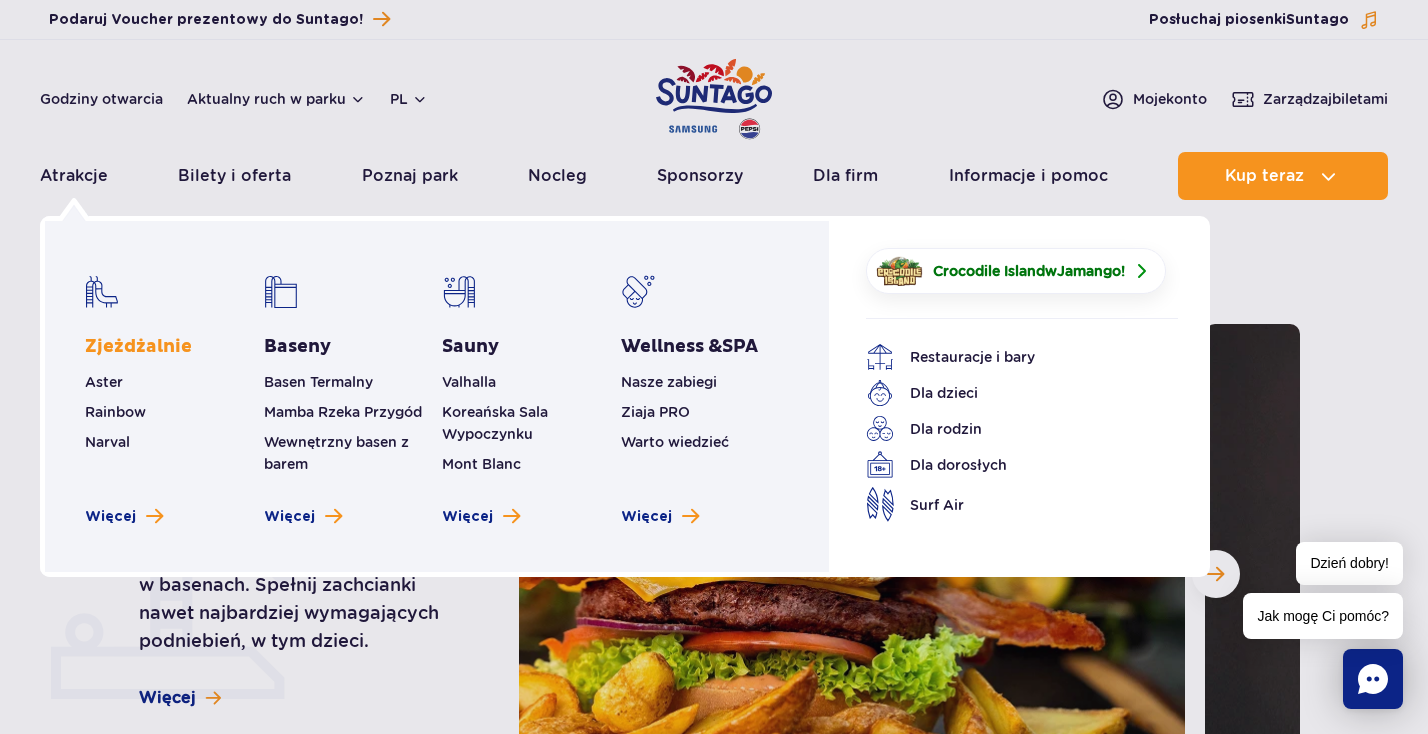 click on "Zjeżdżalnie" at bounding box center (138, 347) 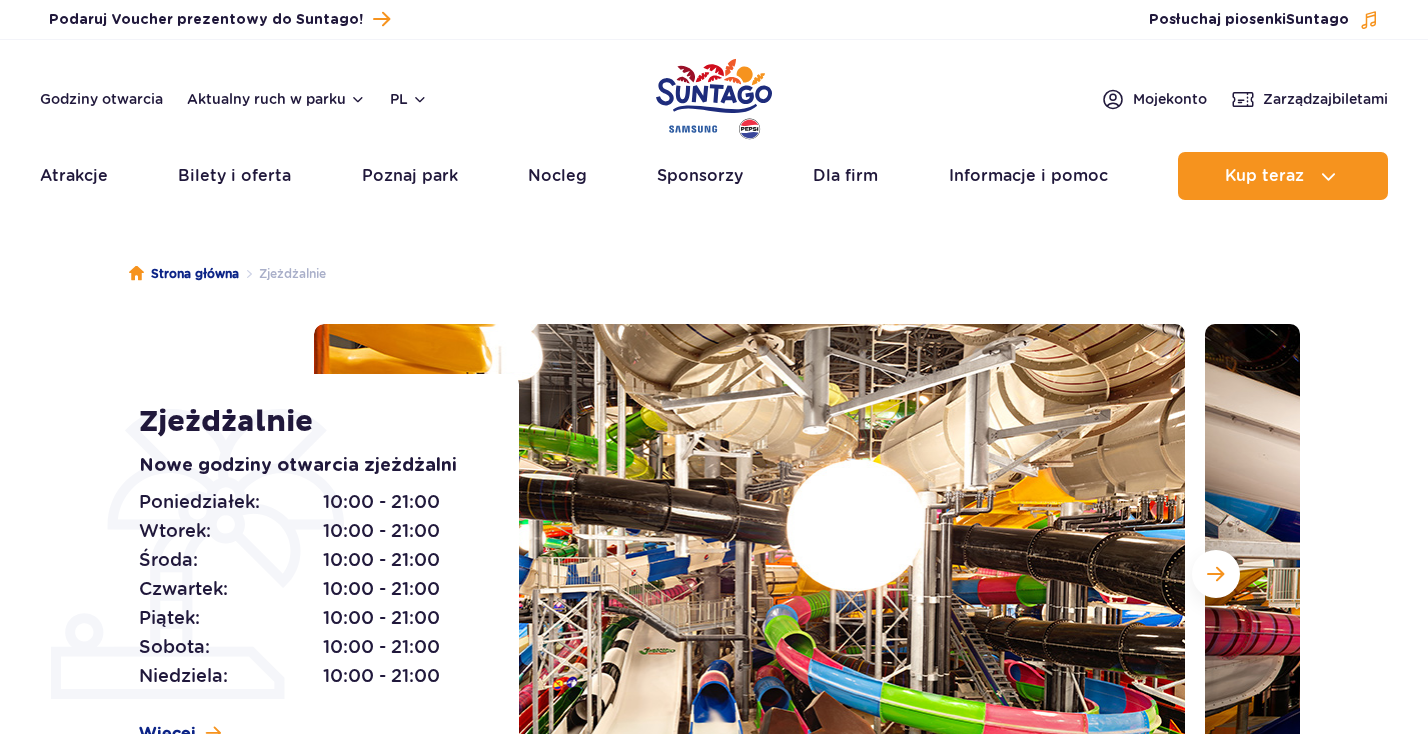 scroll, scrollTop: 136, scrollLeft: 1, axis: both 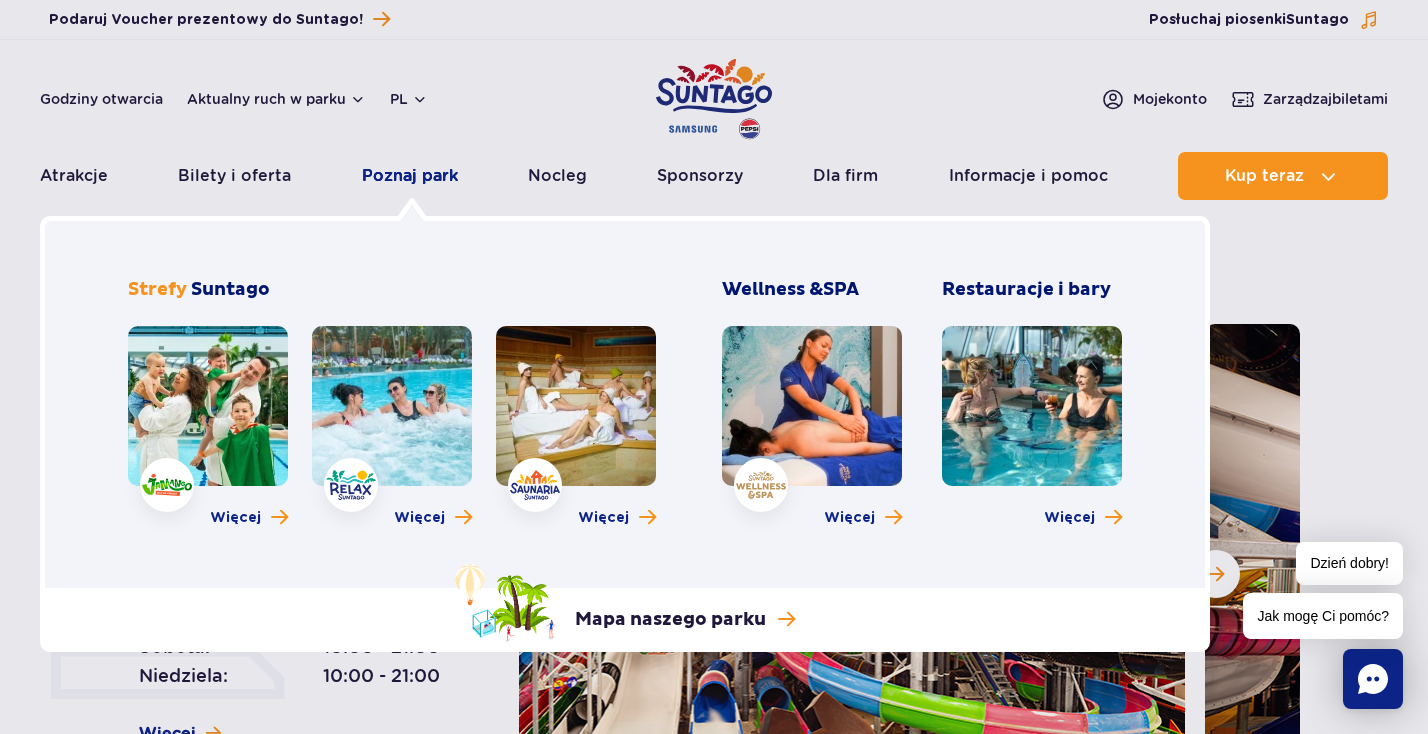 click on "Poznaj park" at bounding box center [410, 176] 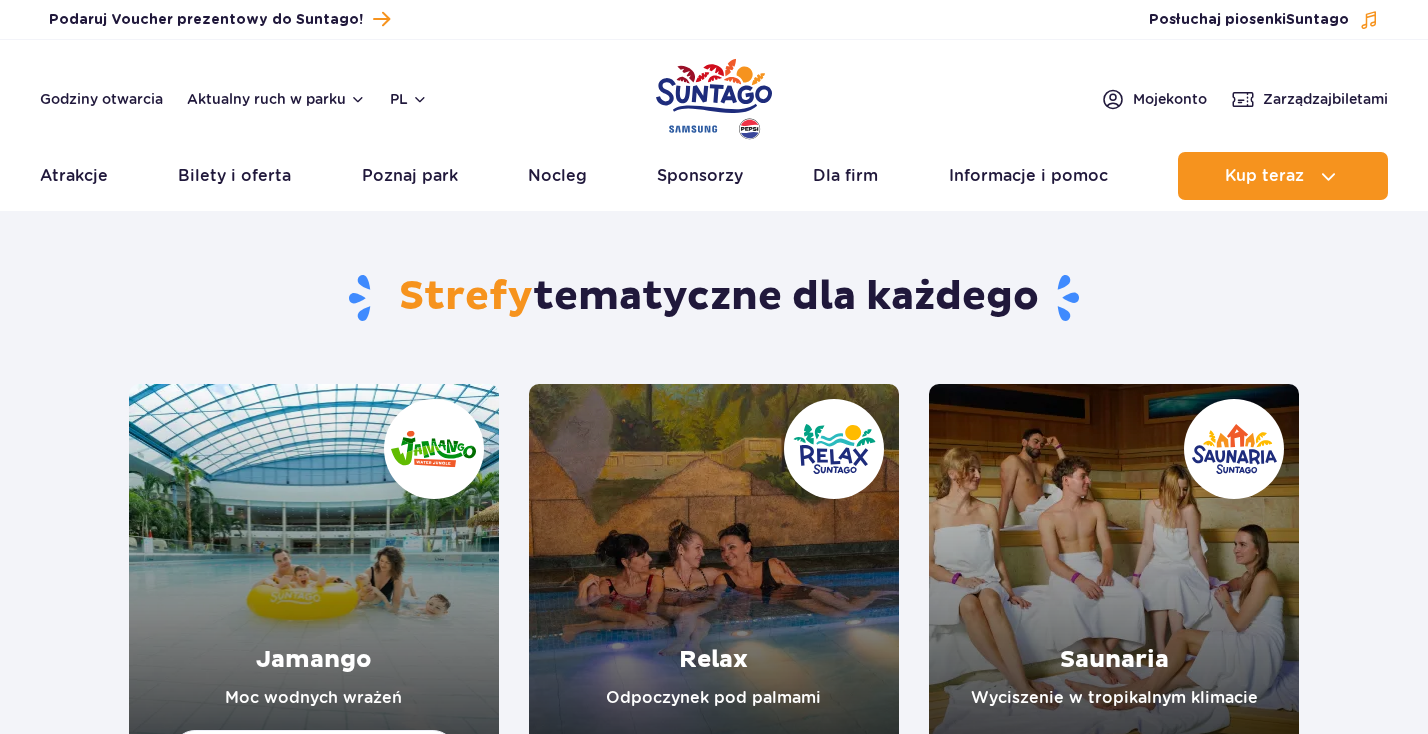 scroll, scrollTop: 0, scrollLeft: 0, axis: both 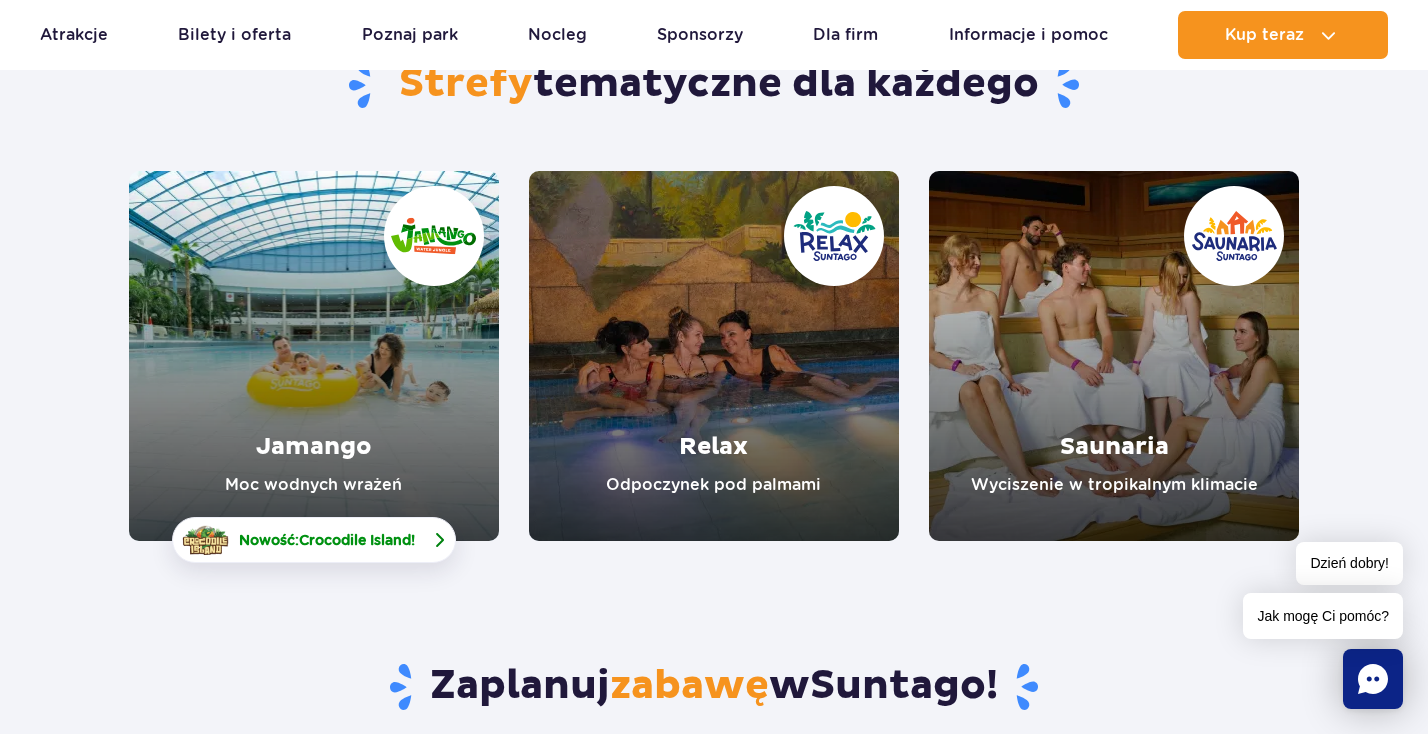 click on "Crocodile Island" at bounding box center [355, 540] 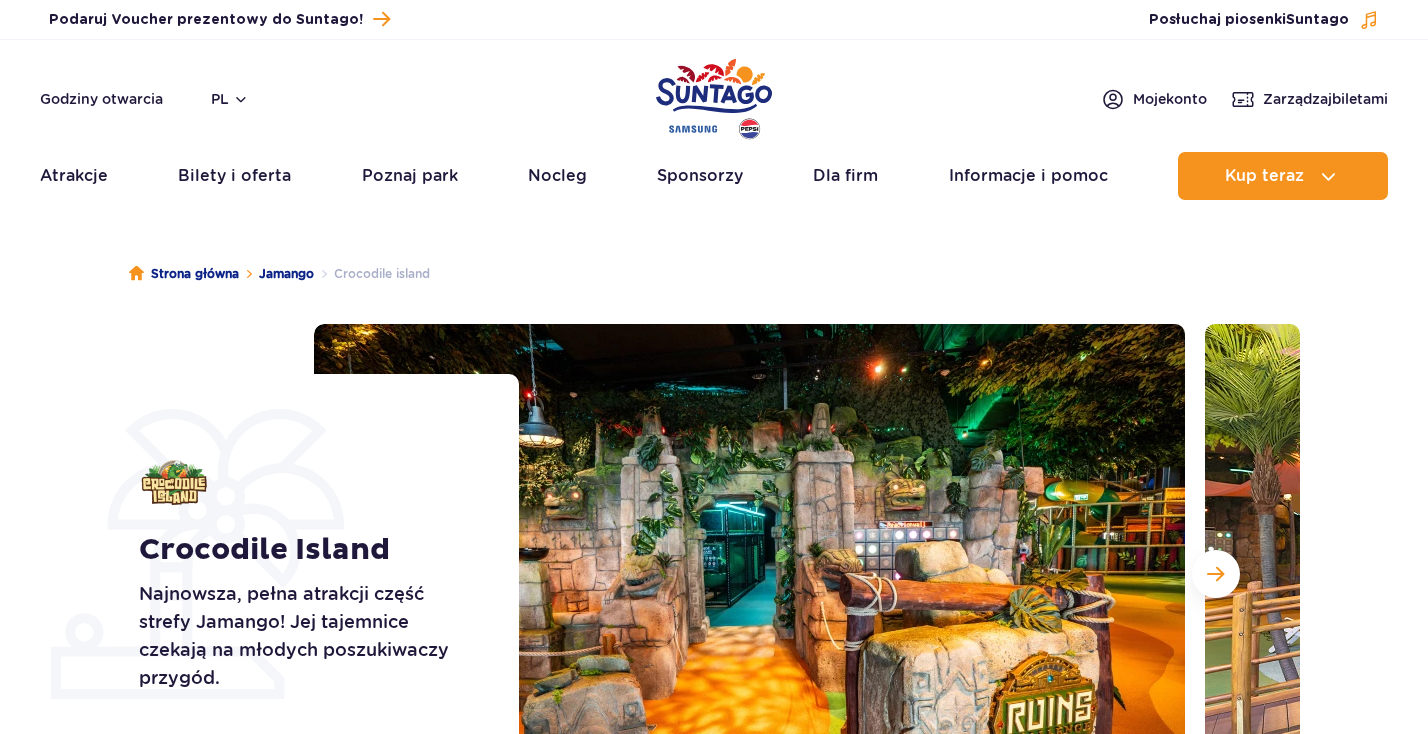 scroll, scrollTop: 284, scrollLeft: 0, axis: vertical 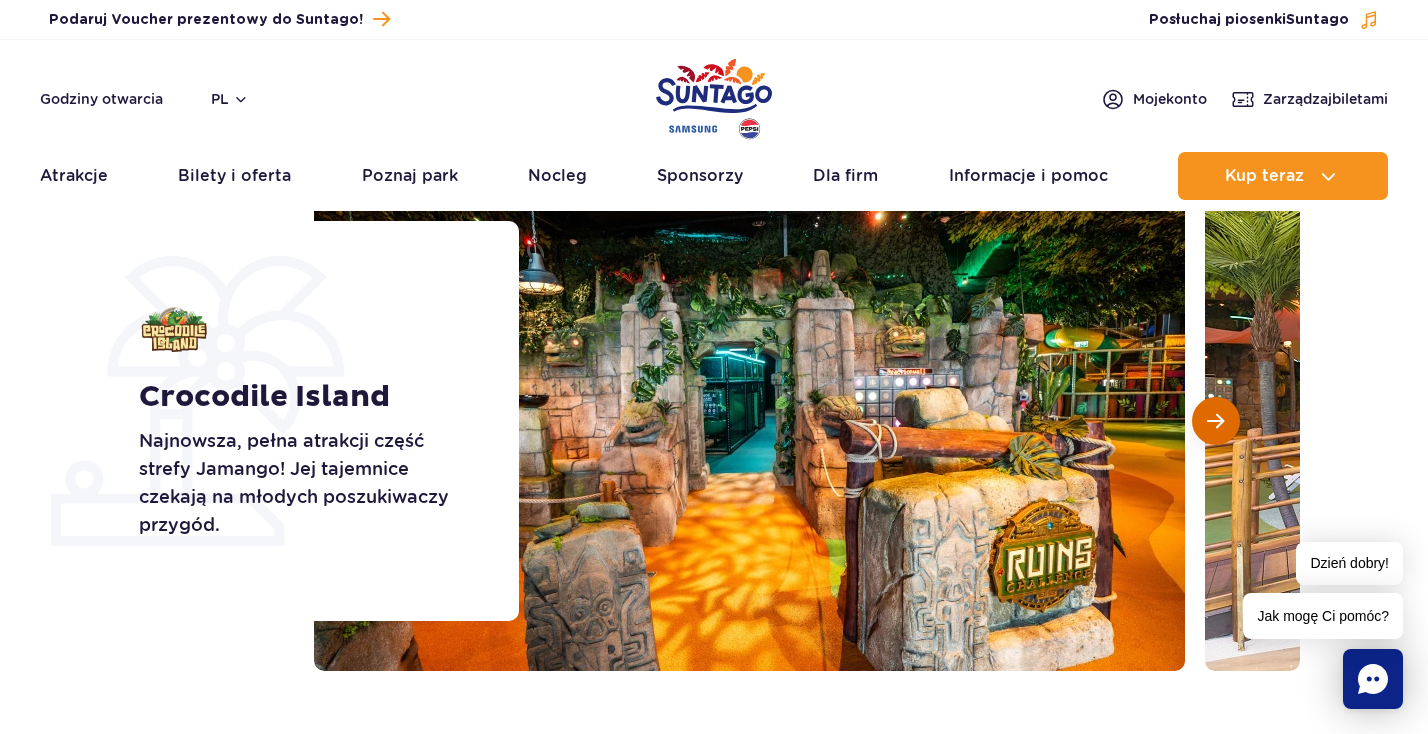 click at bounding box center [1215, 421] 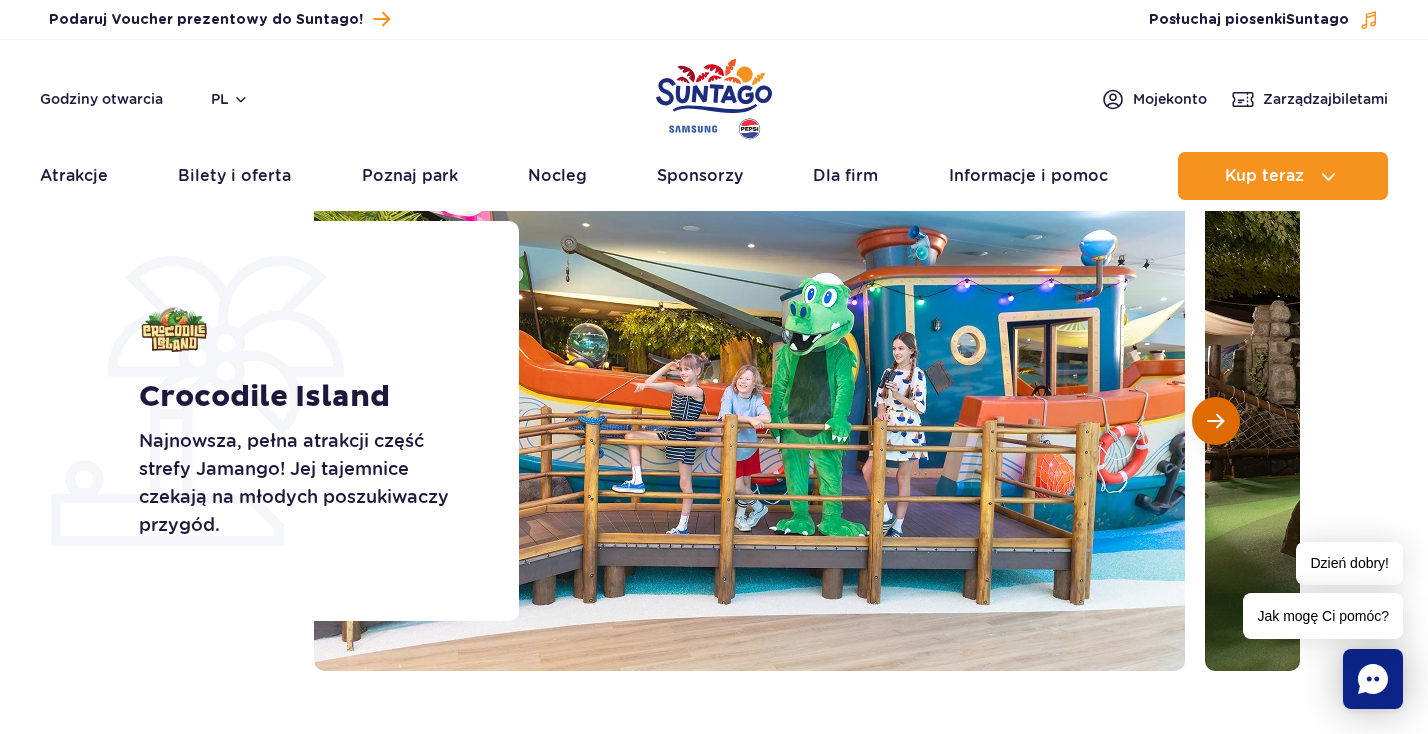 click at bounding box center (1215, 421) 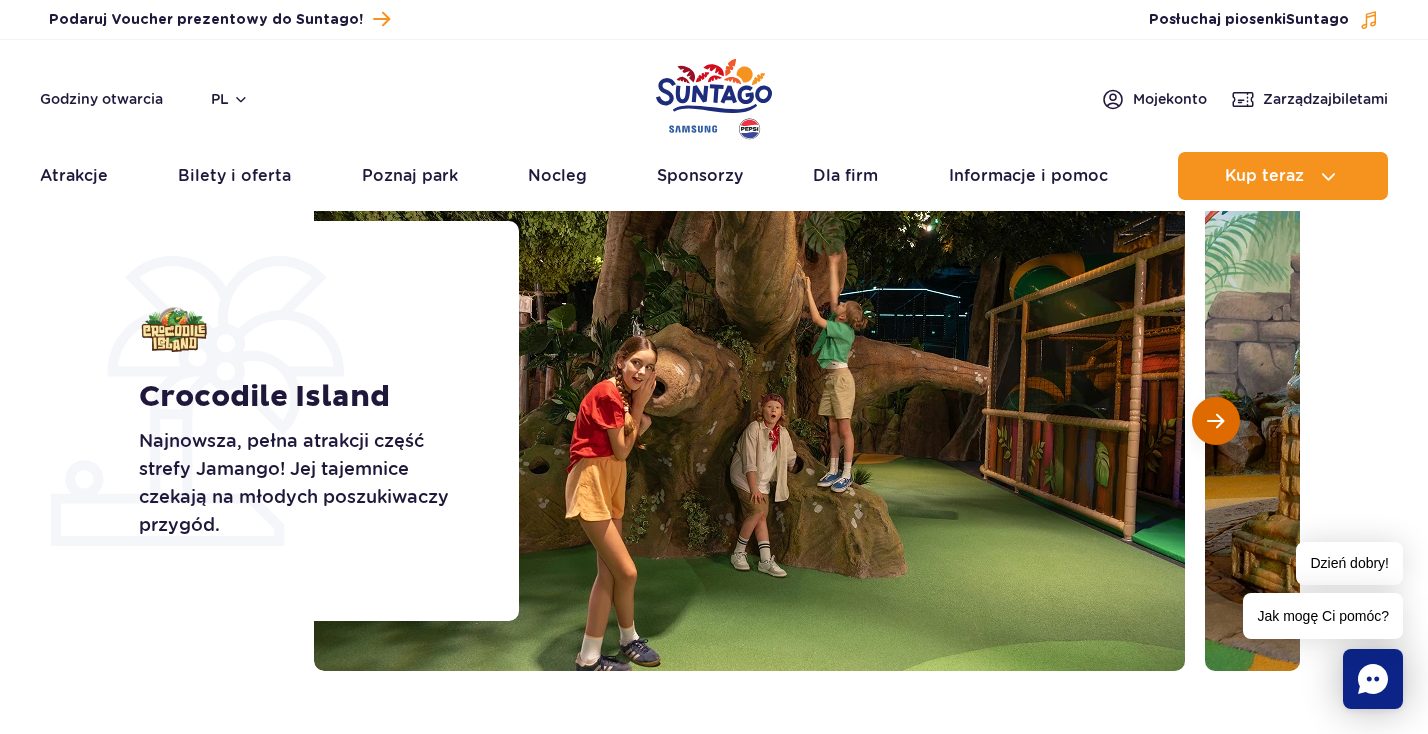 click at bounding box center (1215, 421) 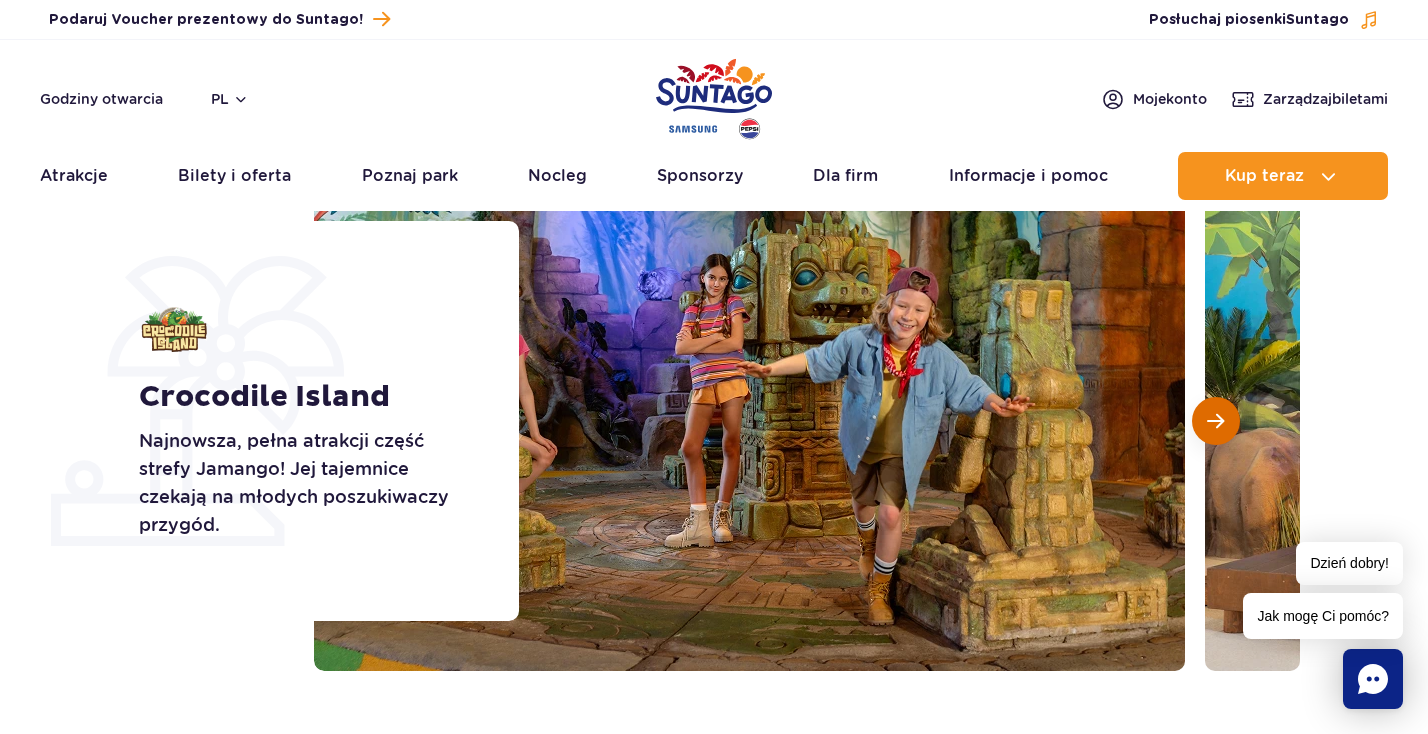 click at bounding box center (1215, 421) 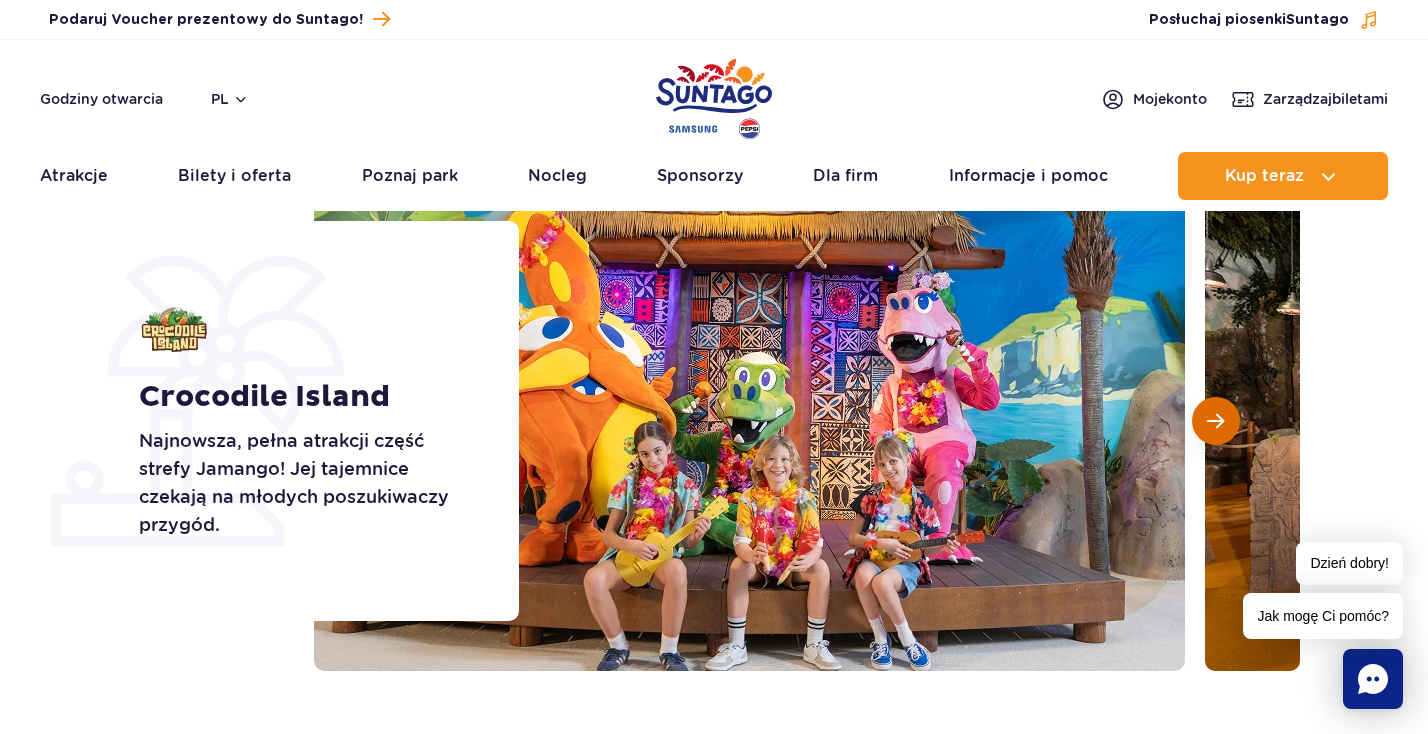 click at bounding box center [1215, 421] 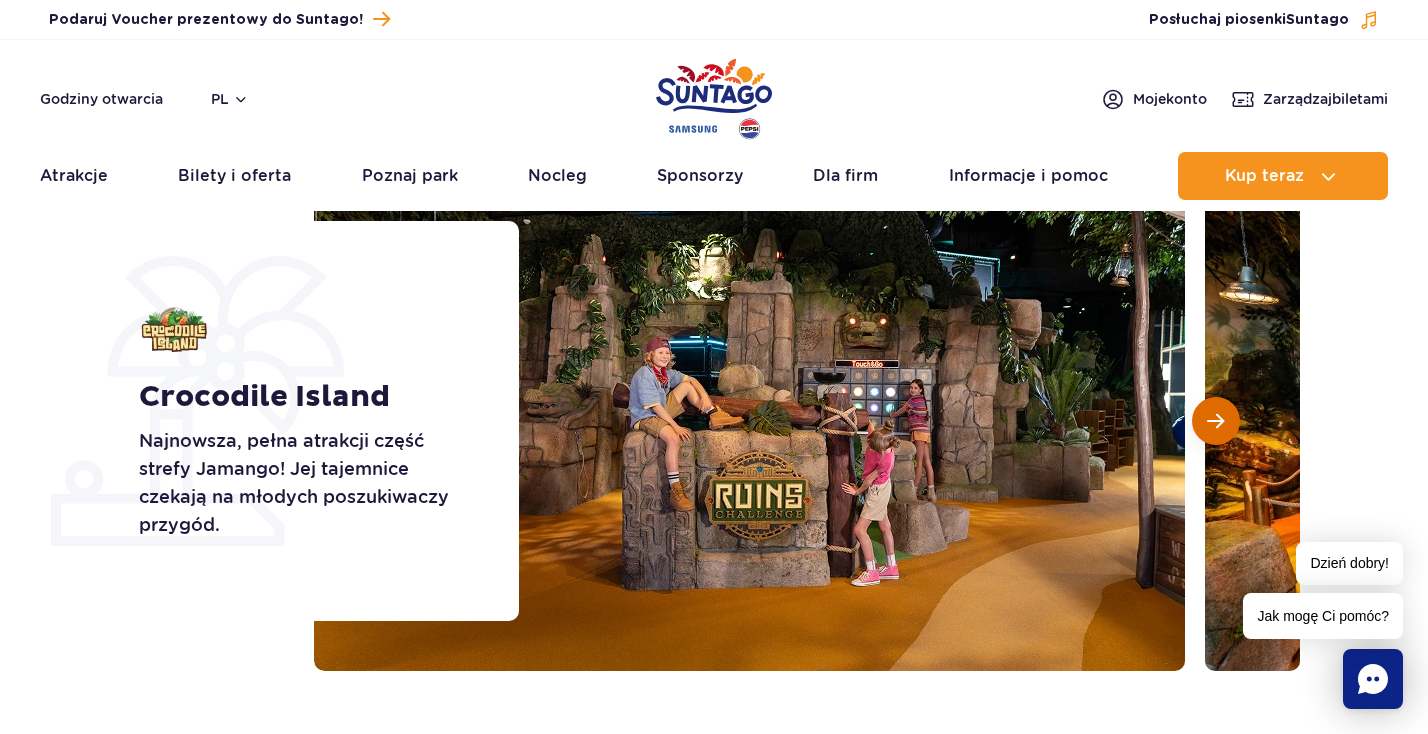 click at bounding box center (1215, 421) 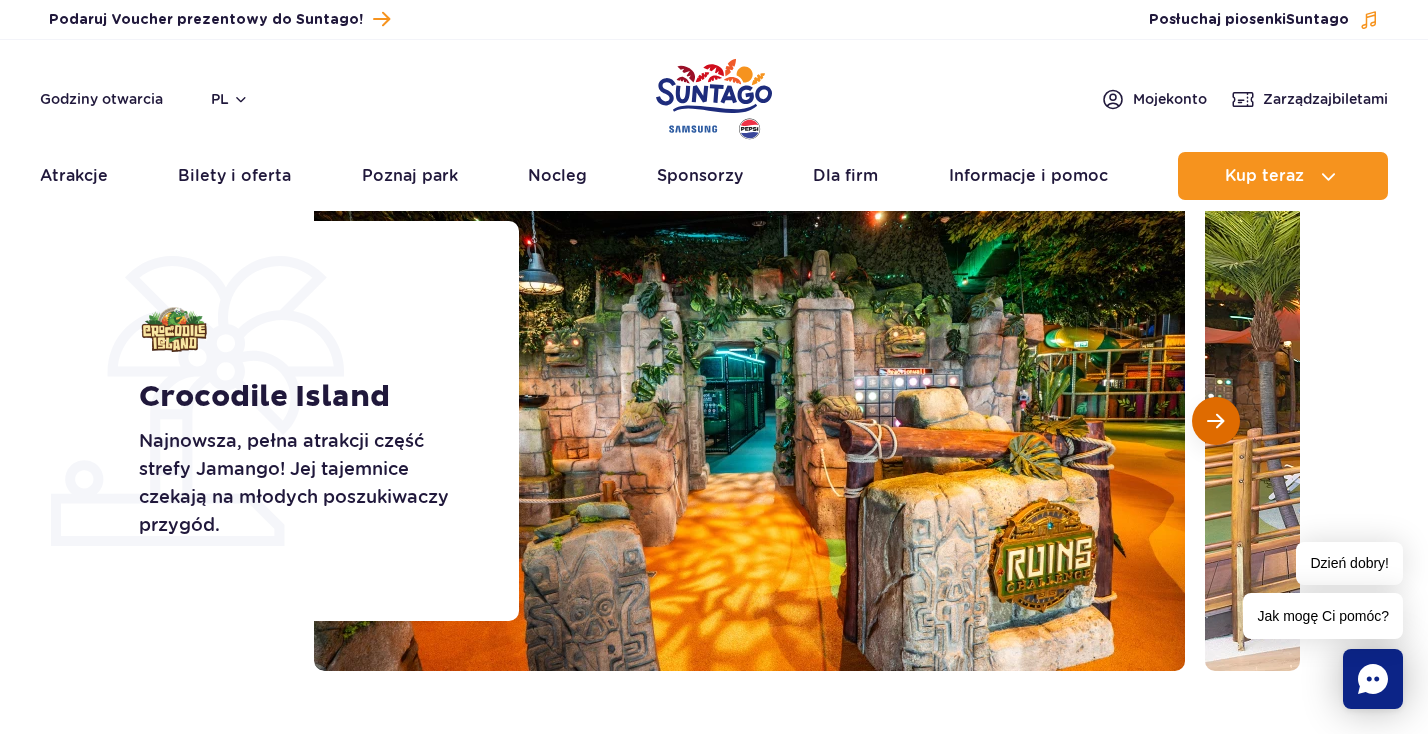 click at bounding box center (1215, 421) 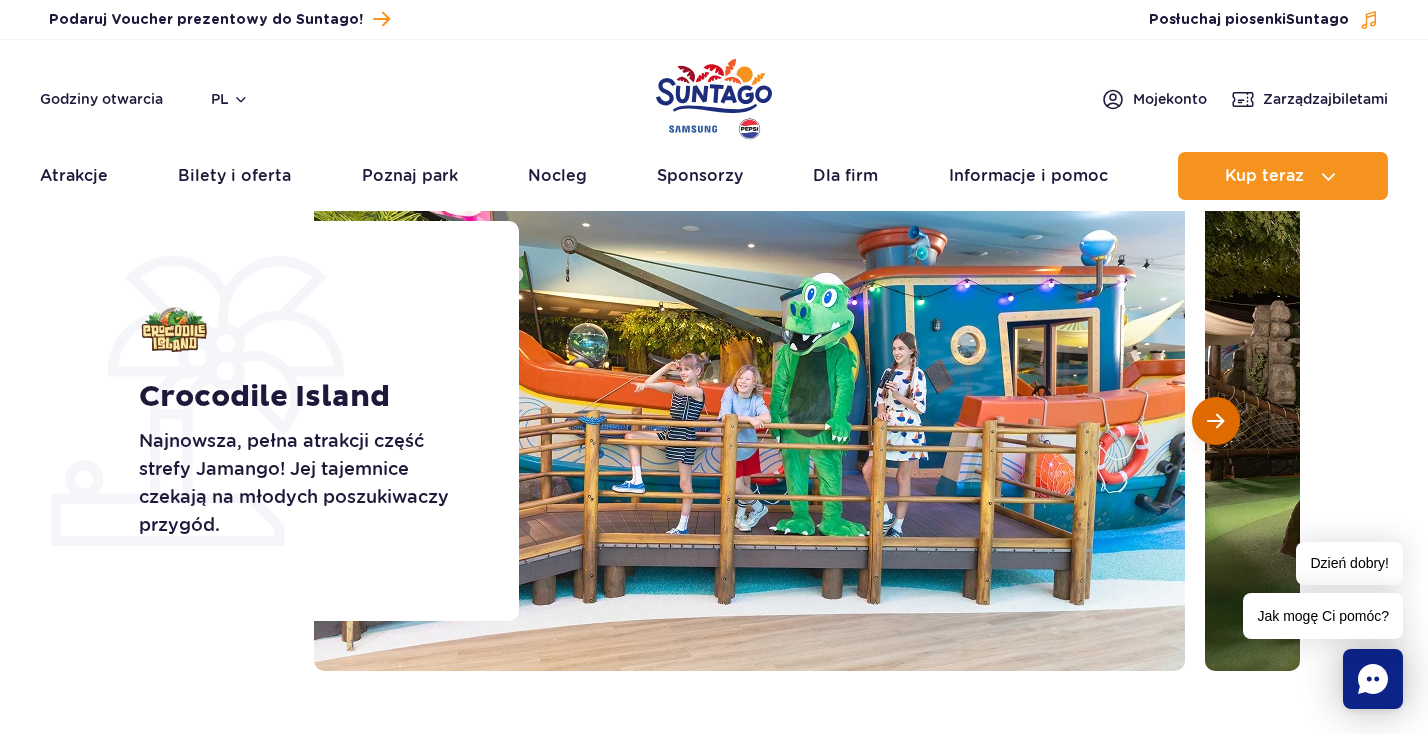 click at bounding box center (1215, 421) 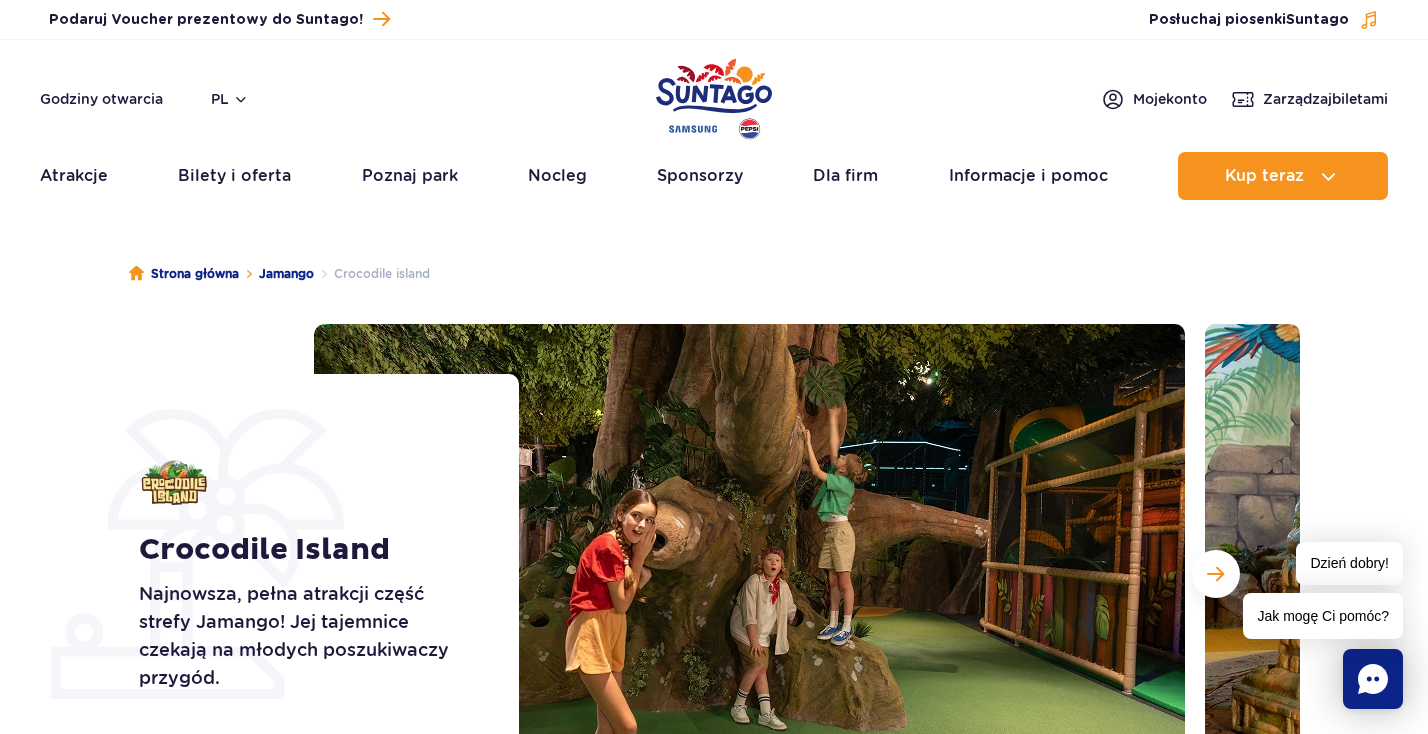 scroll, scrollTop: 0, scrollLeft: 0, axis: both 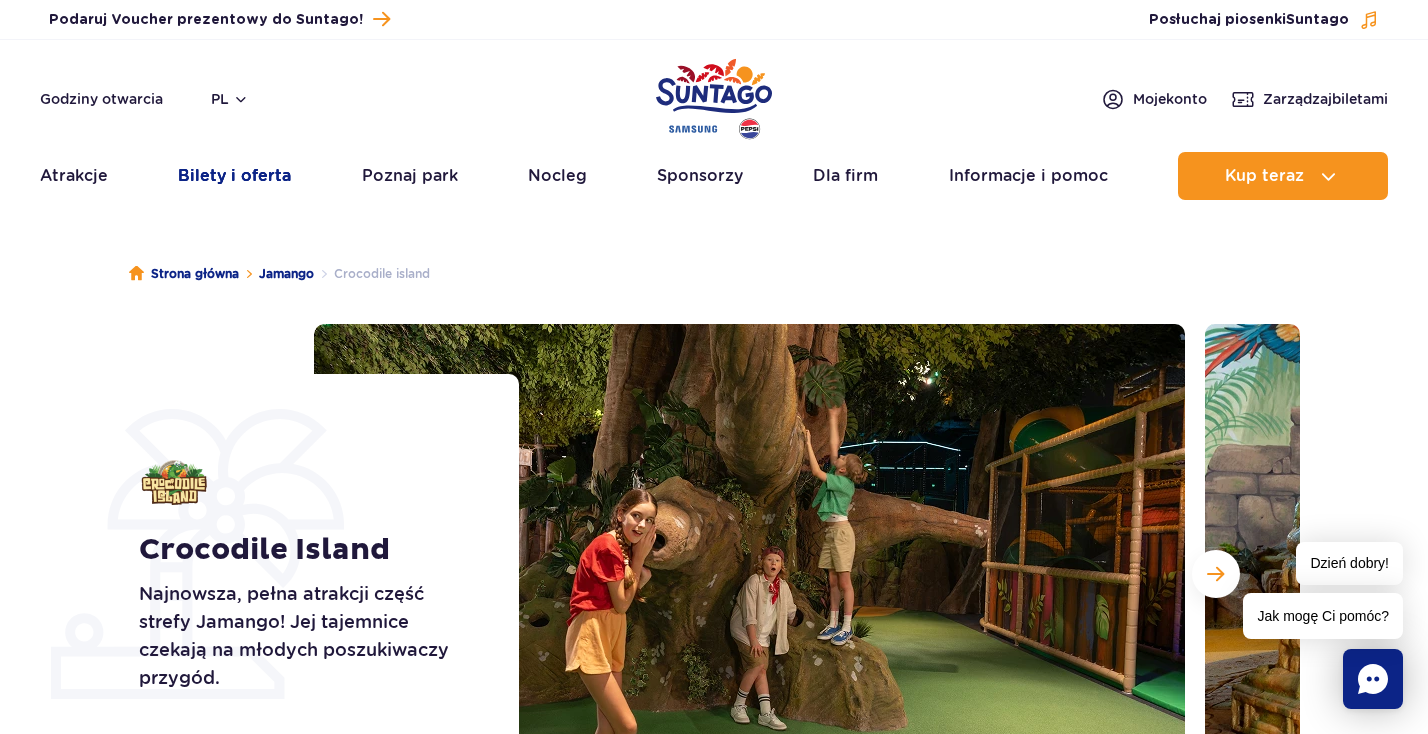 click on "Bilety i oferta" at bounding box center (234, 176) 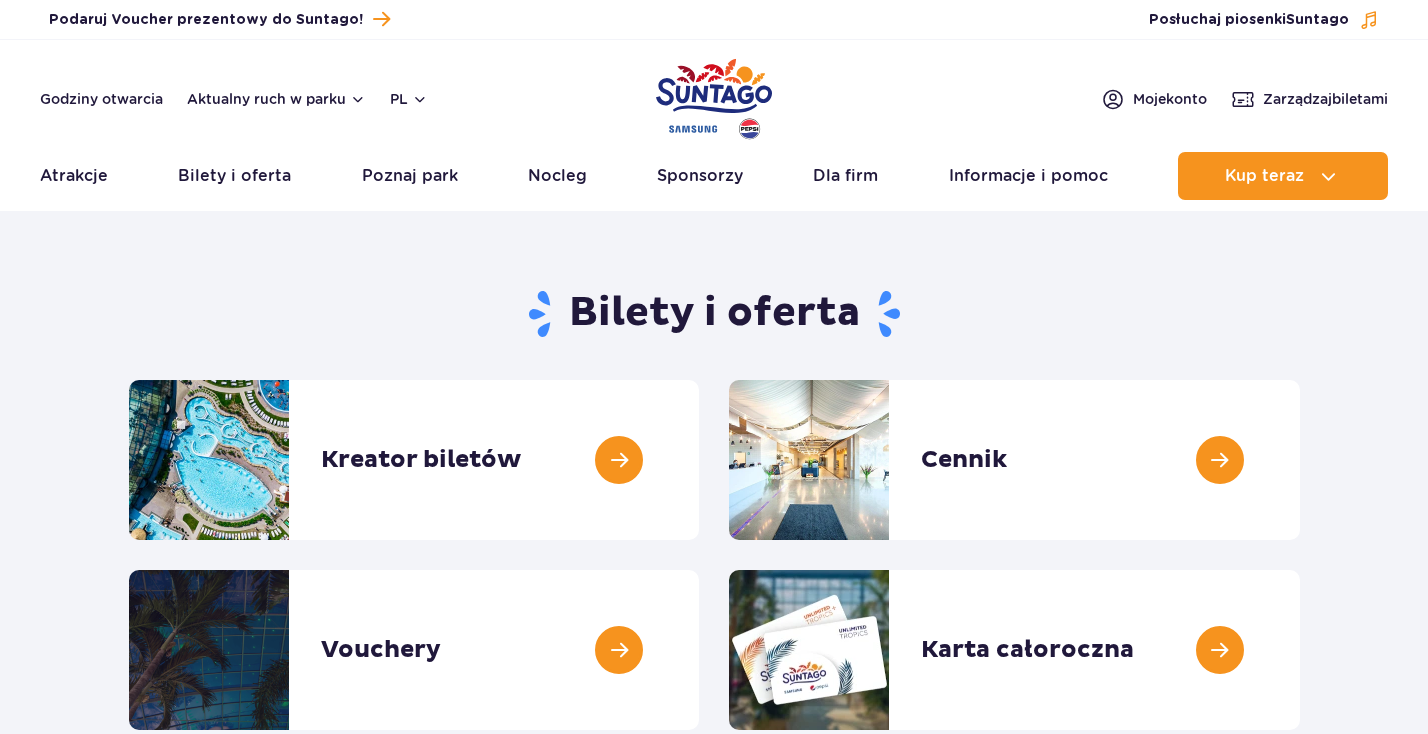 scroll, scrollTop: 0, scrollLeft: 0, axis: both 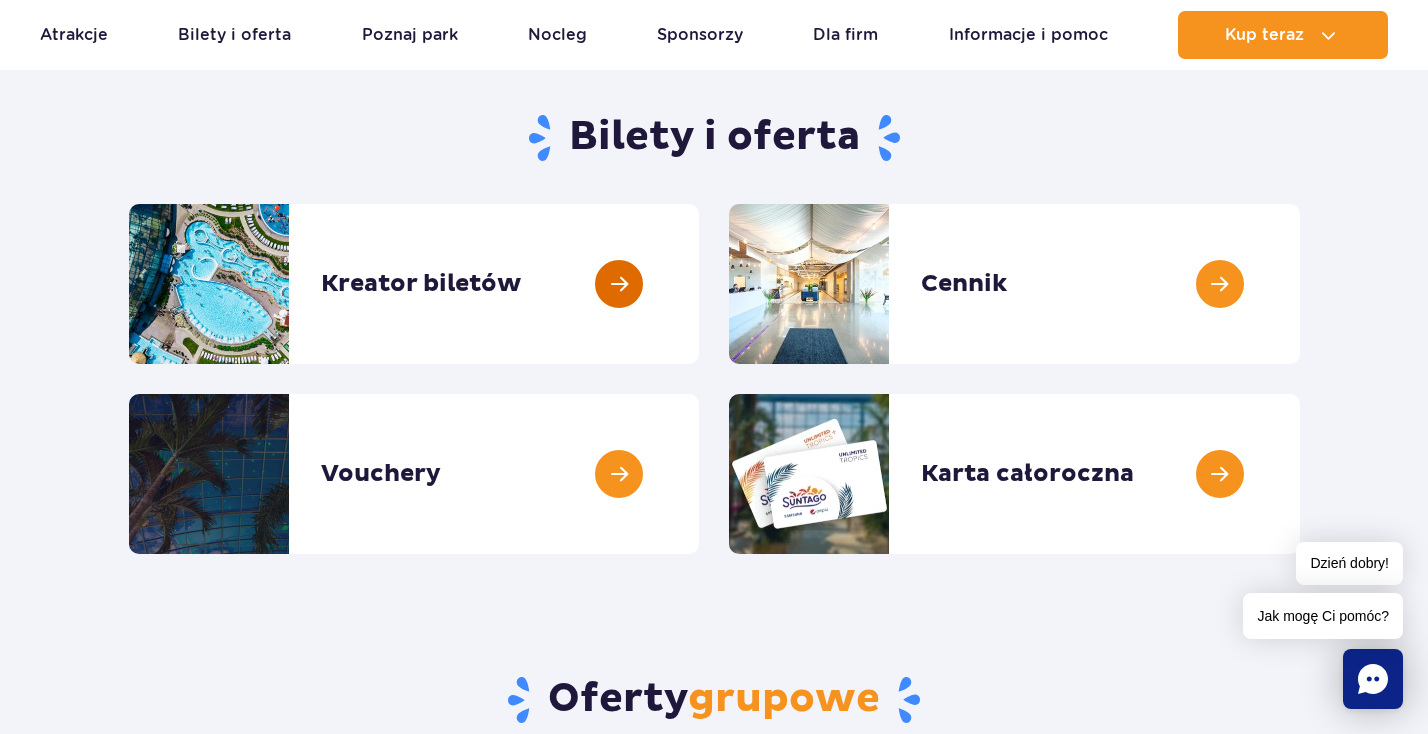 click at bounding box center (699, 284) 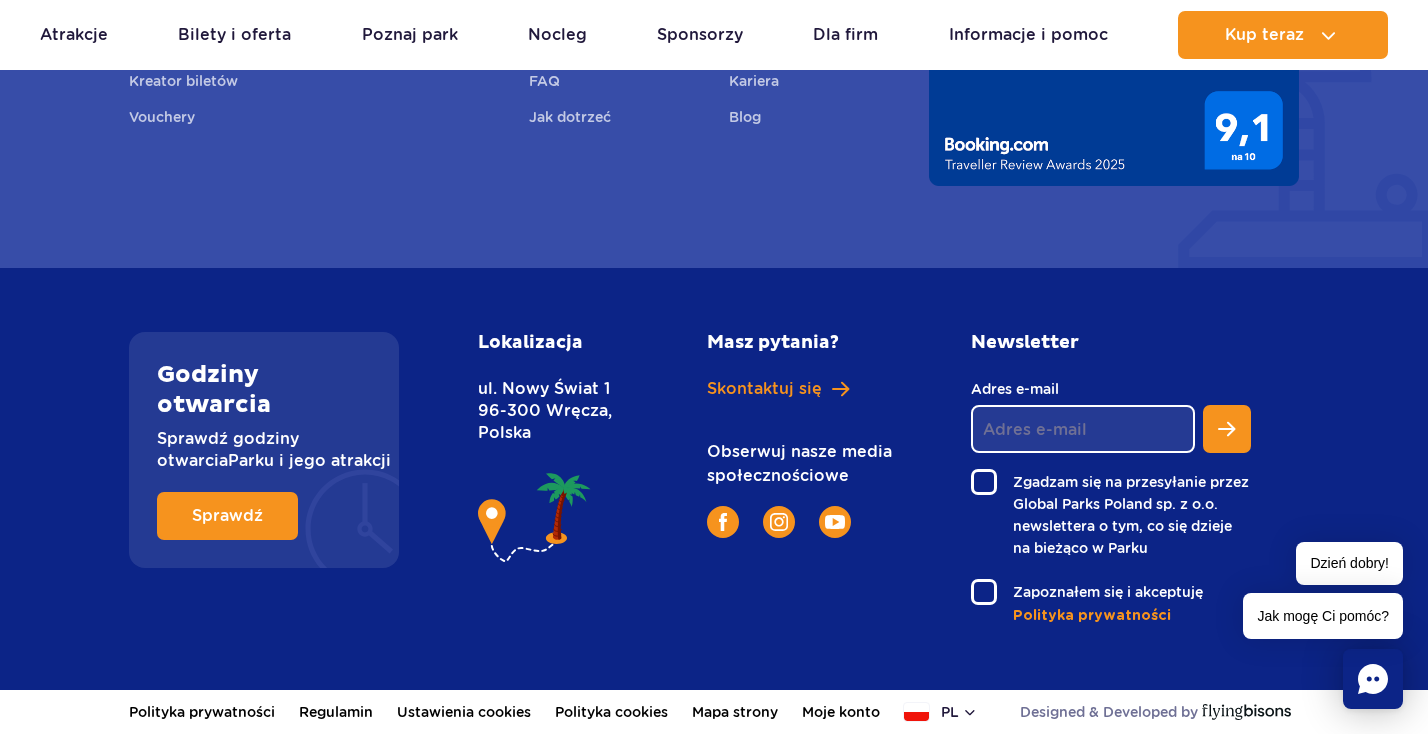 scroll, scrollTop: 3077, scrollLeft: 0, axis: vertical 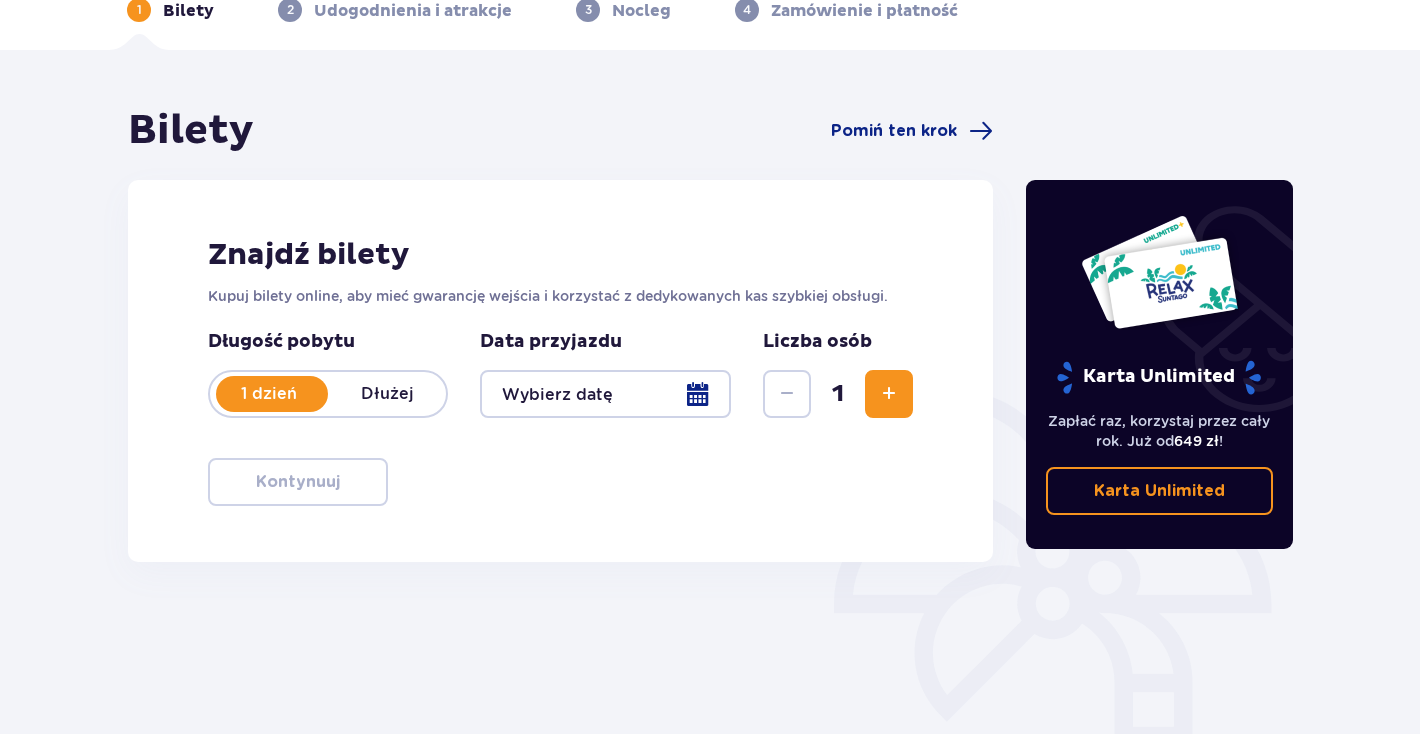 click on "Dłużej" at bounding box center [387, 394] 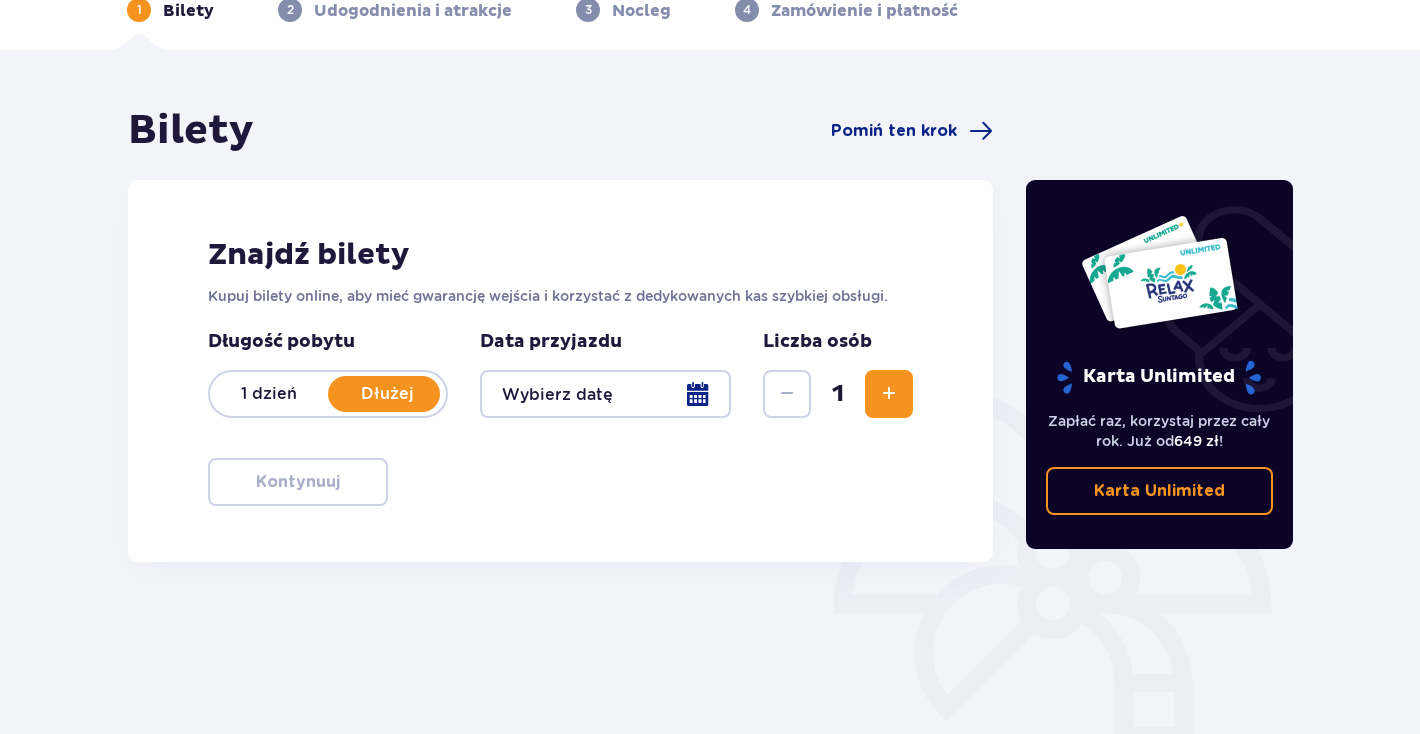 click at bounding box center [605, 394] 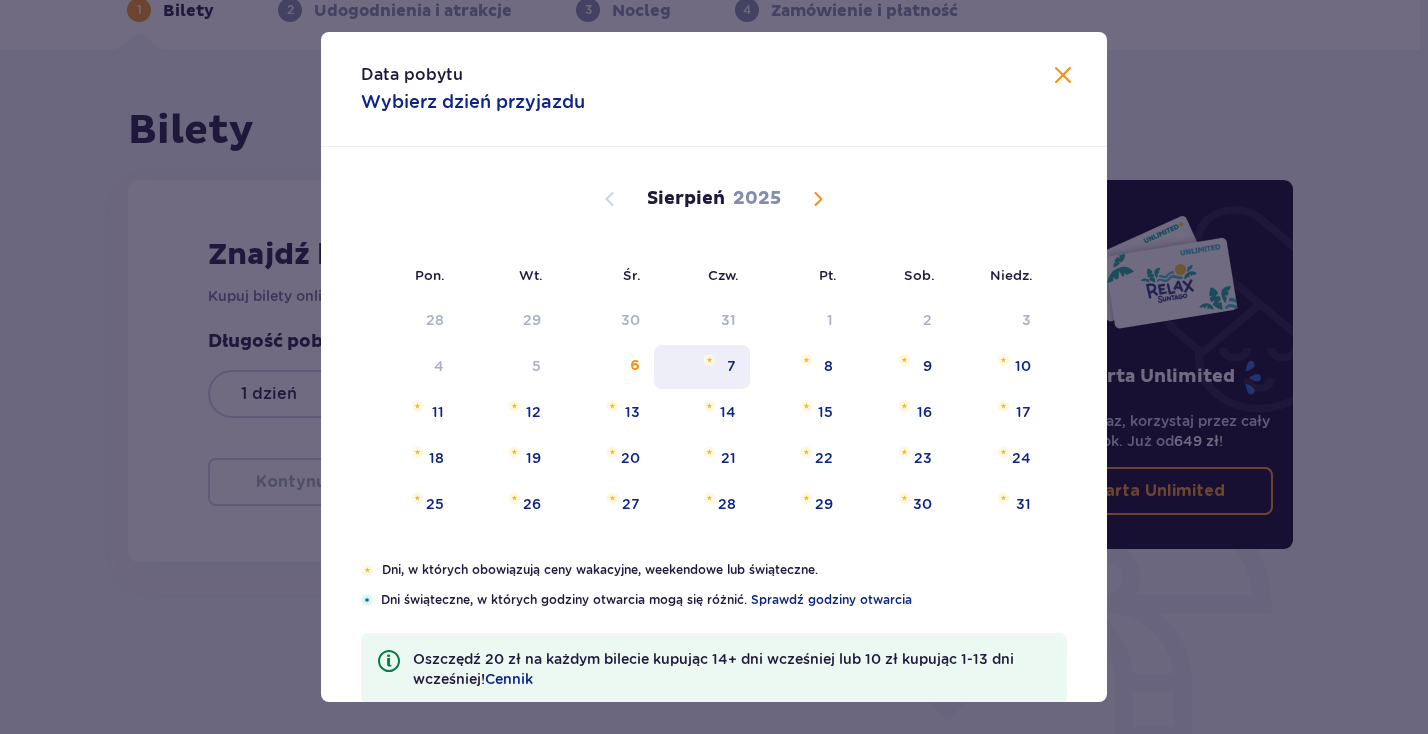 click on "7" at bounding box center [731, 366] 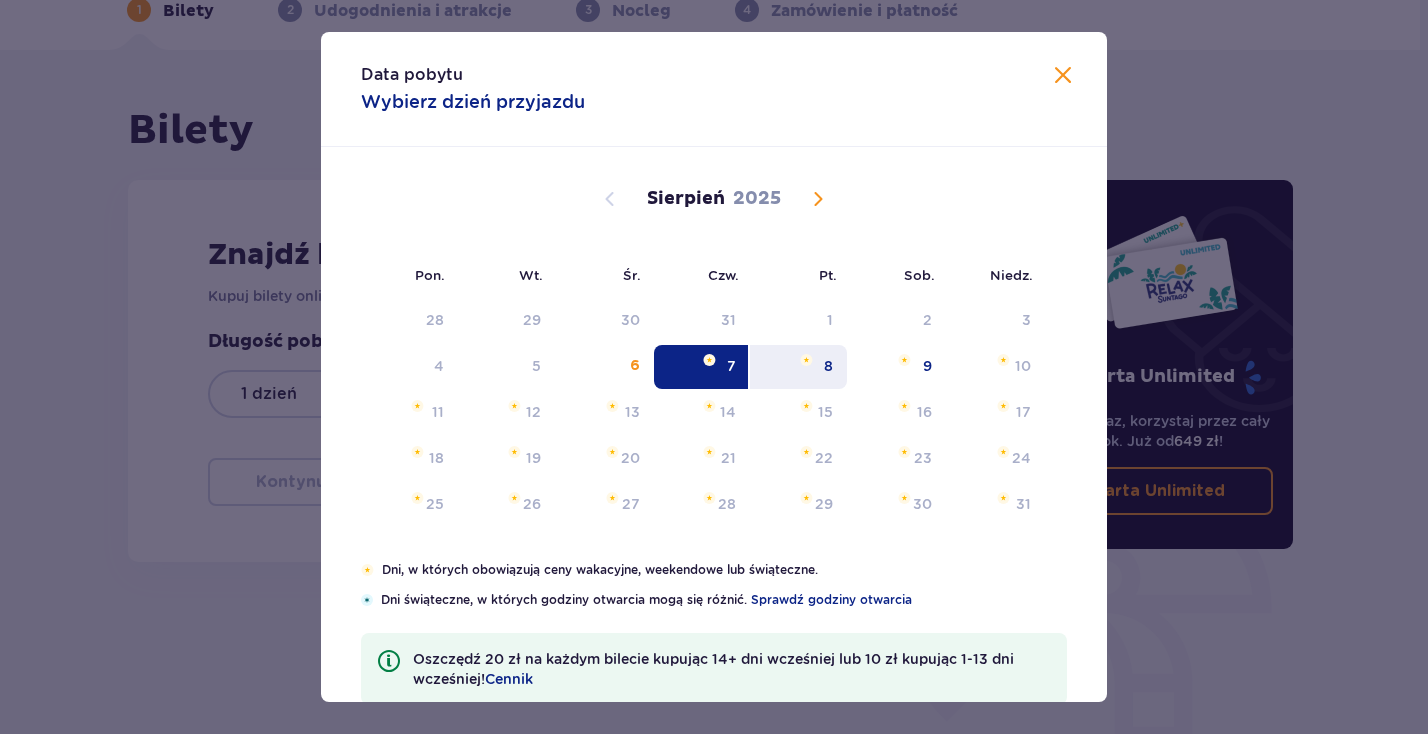 click on "8" at bounding box center [828, 366] 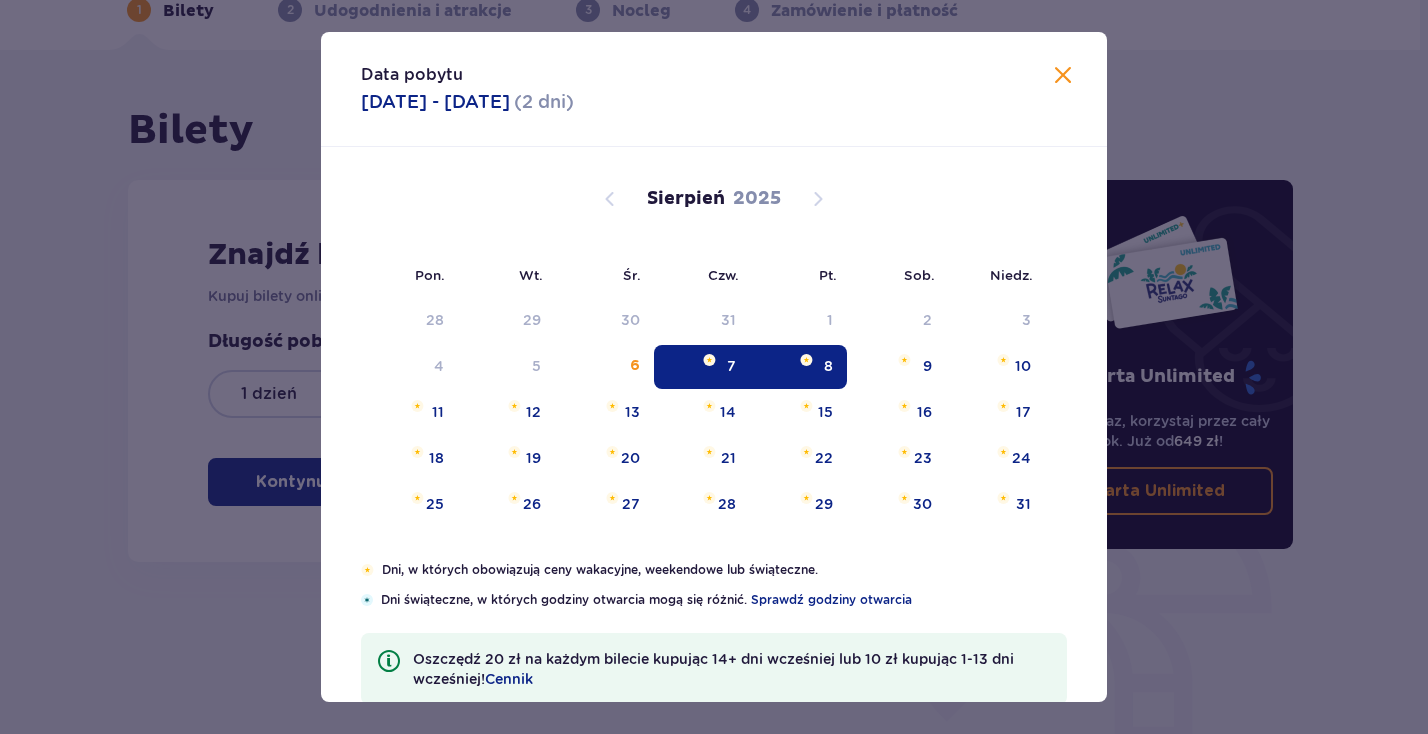 type on "07.08.25 - 08.08.25" 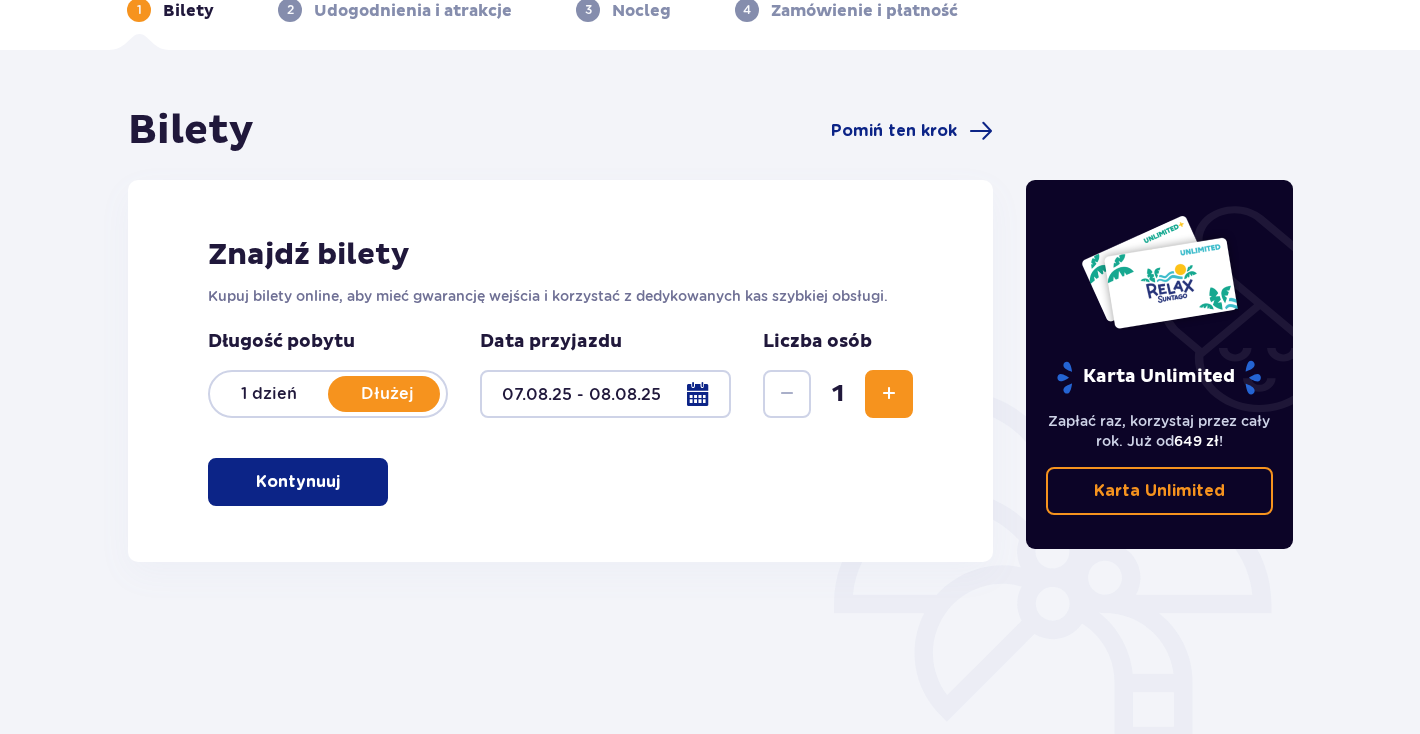 click at bounding box center [889, 394] 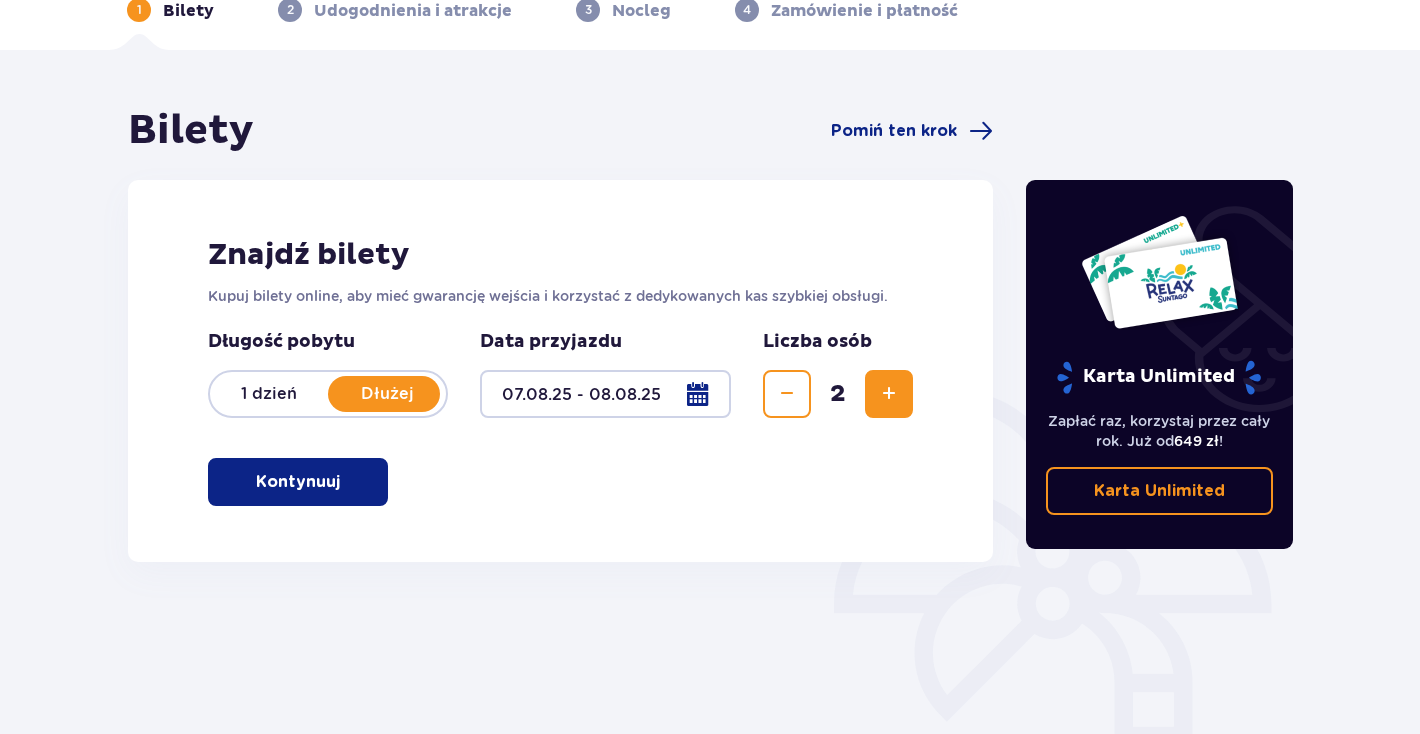 click at bounding box center [344, 482] 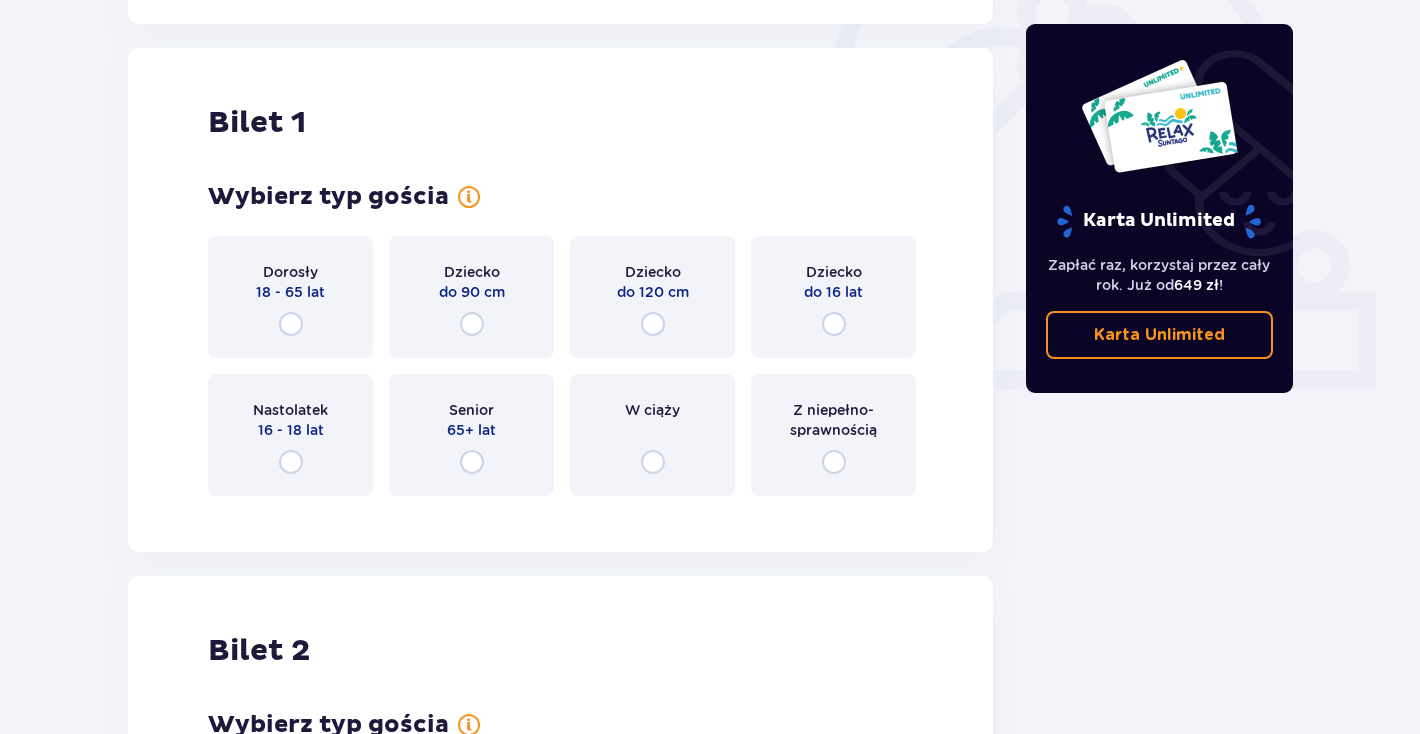 scroll, scrollTop: 668, scrollLeft: 0, axis: vertical 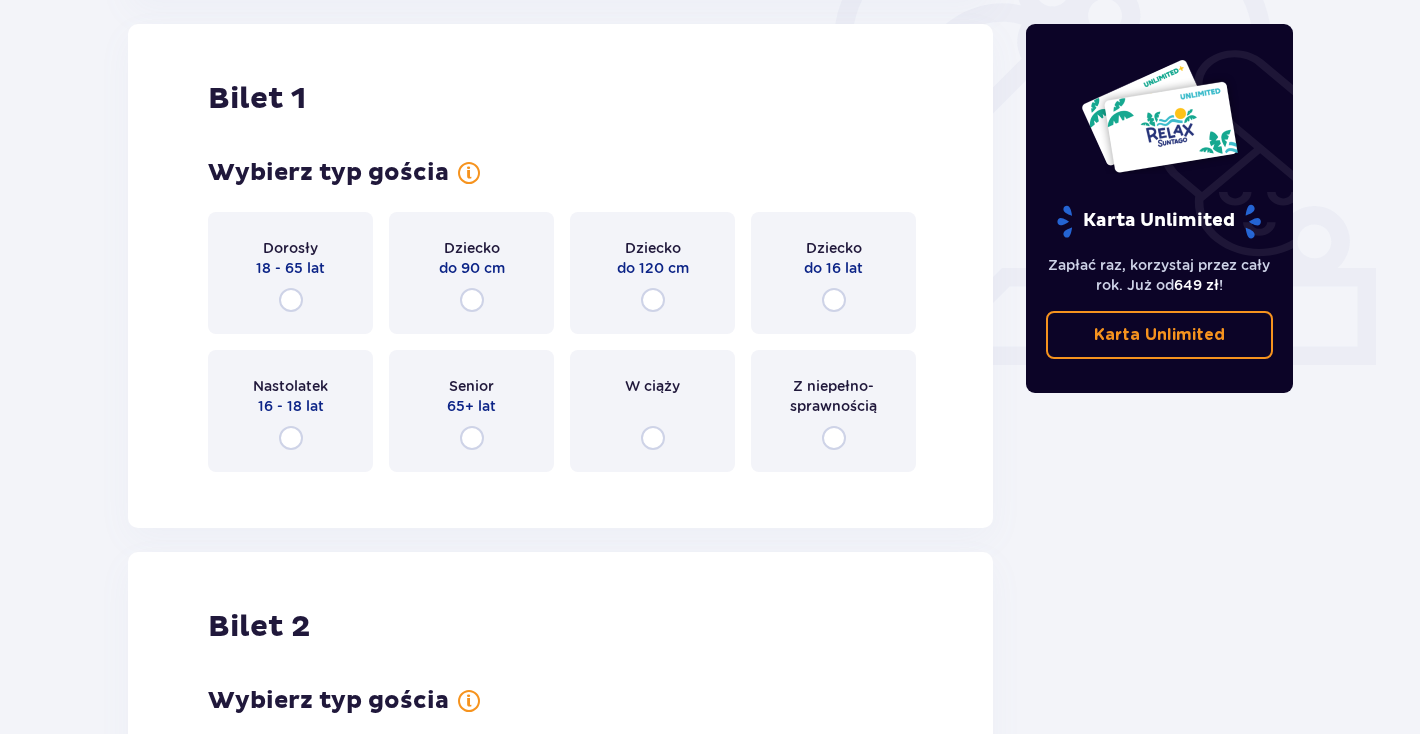 click at bounding box center [291, 300] 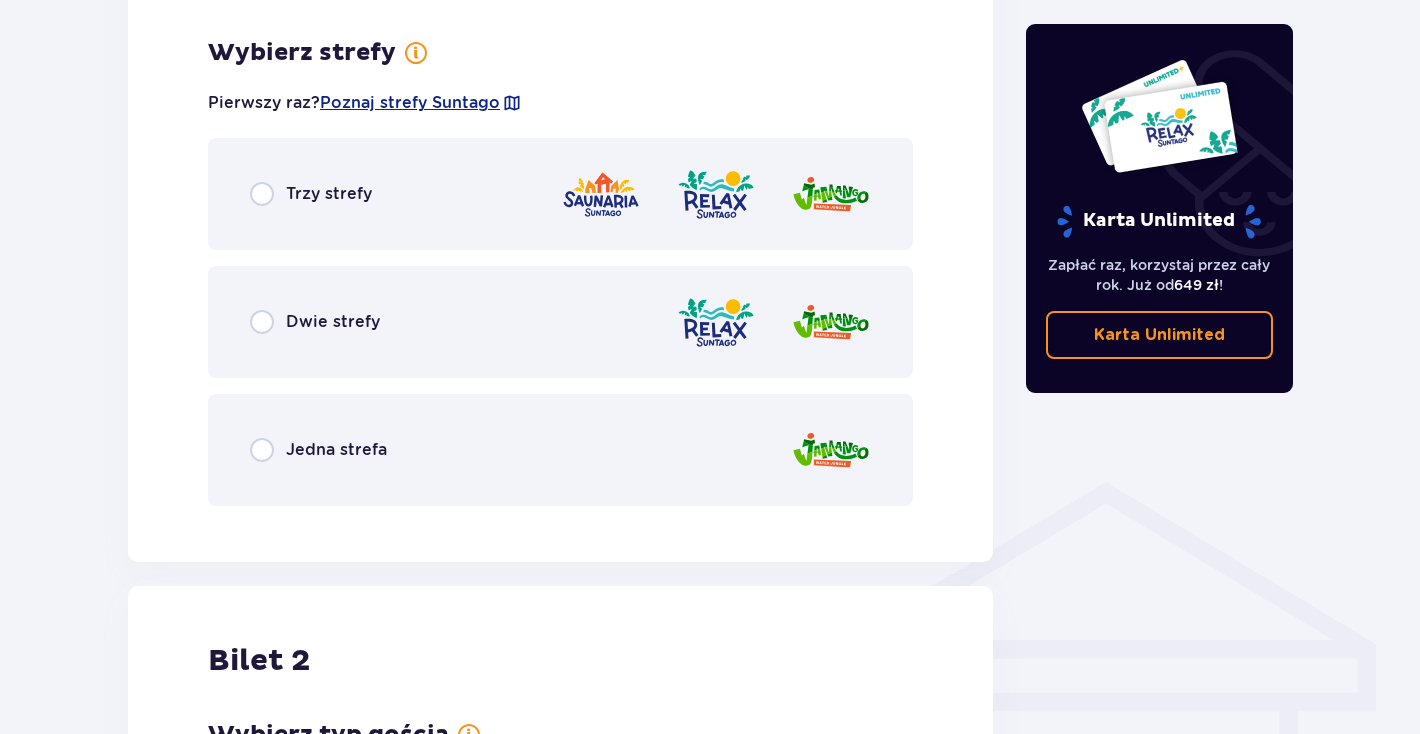 scroll, scrollTop: 1156, scrollLeft: 0, axis: vertical 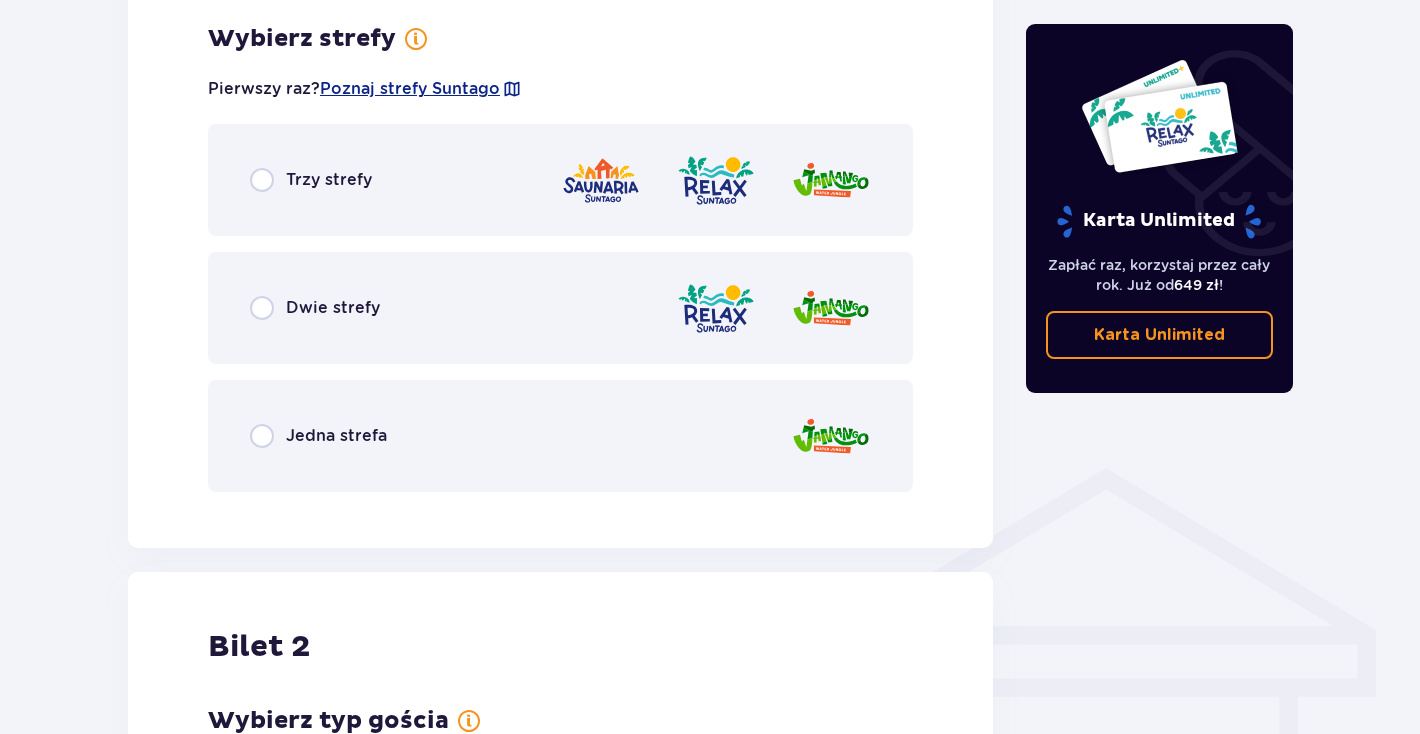 click at bounding box center [262, 436] 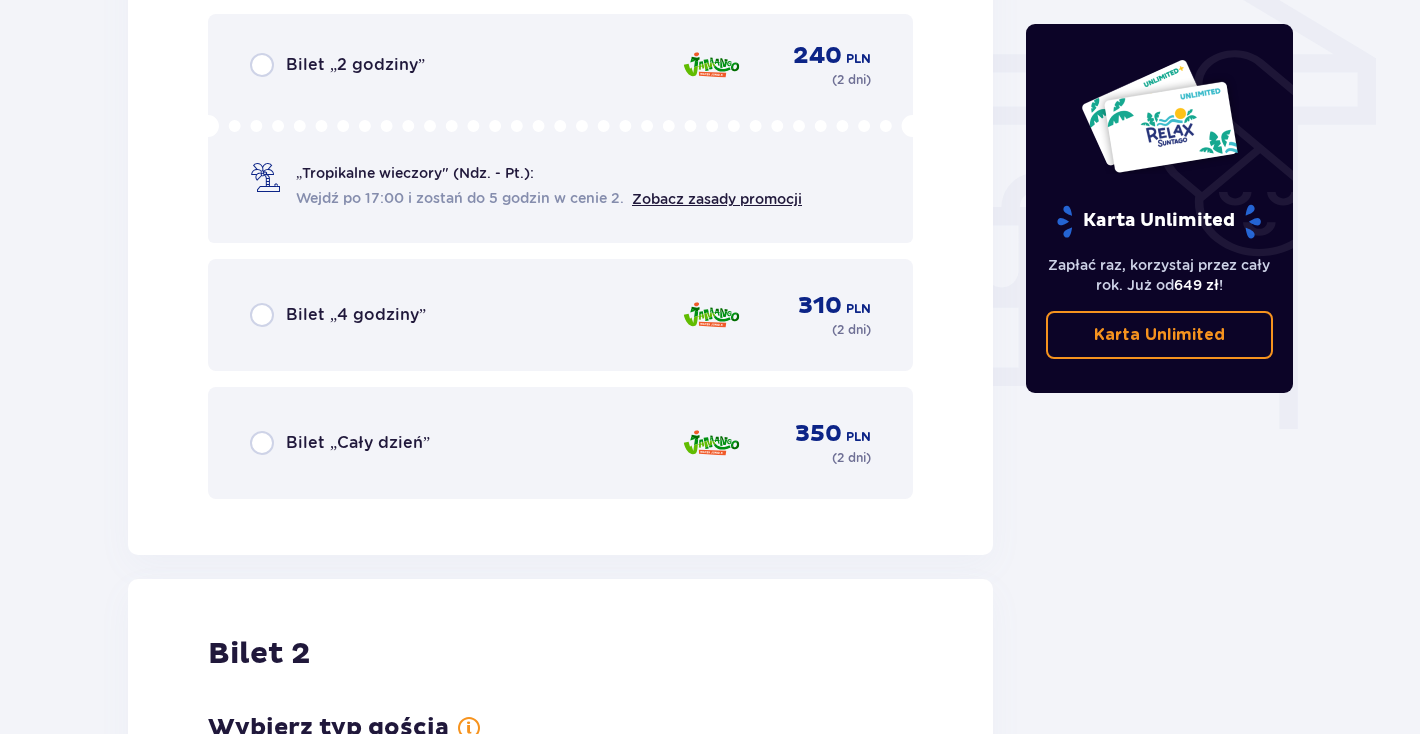 scroll, scrollTop: 1736, scrollLeft: 0, axis: vertical 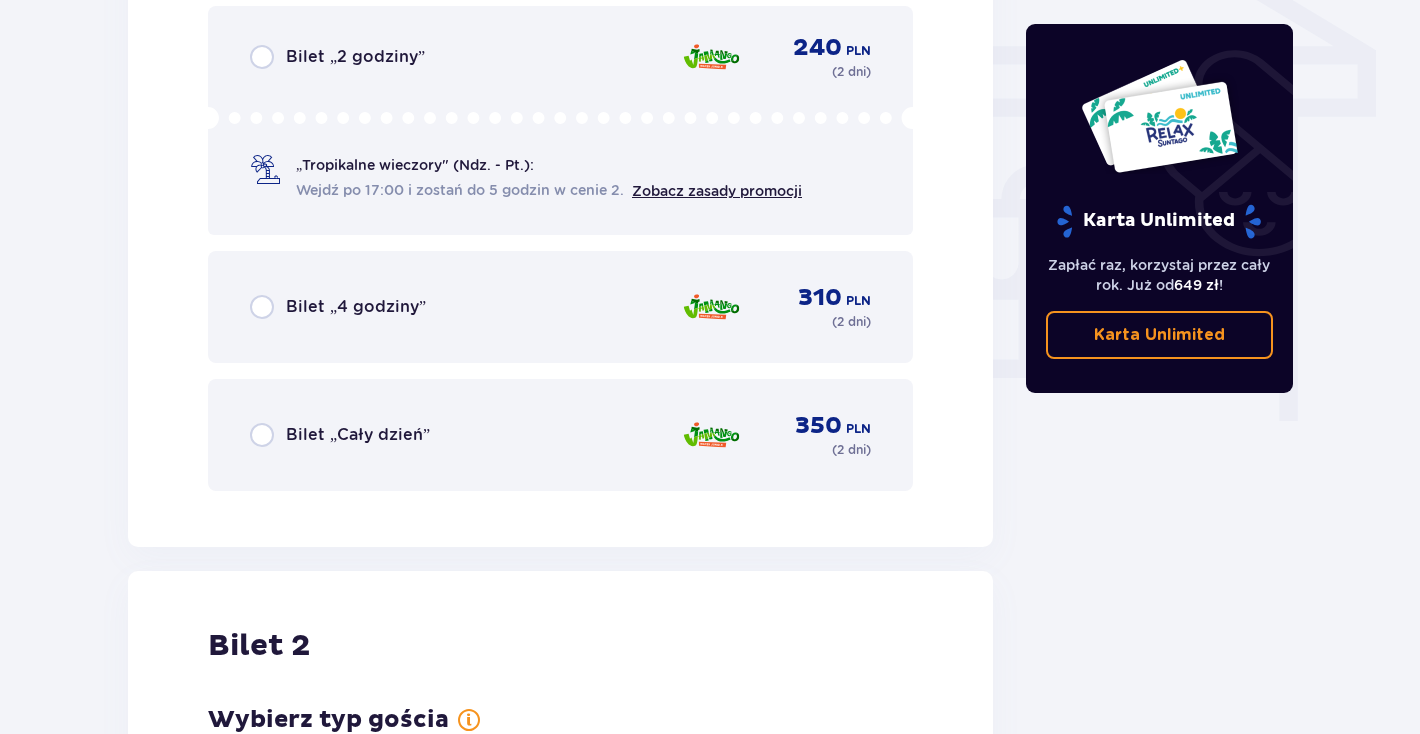 click at bounding box center [262, 435] 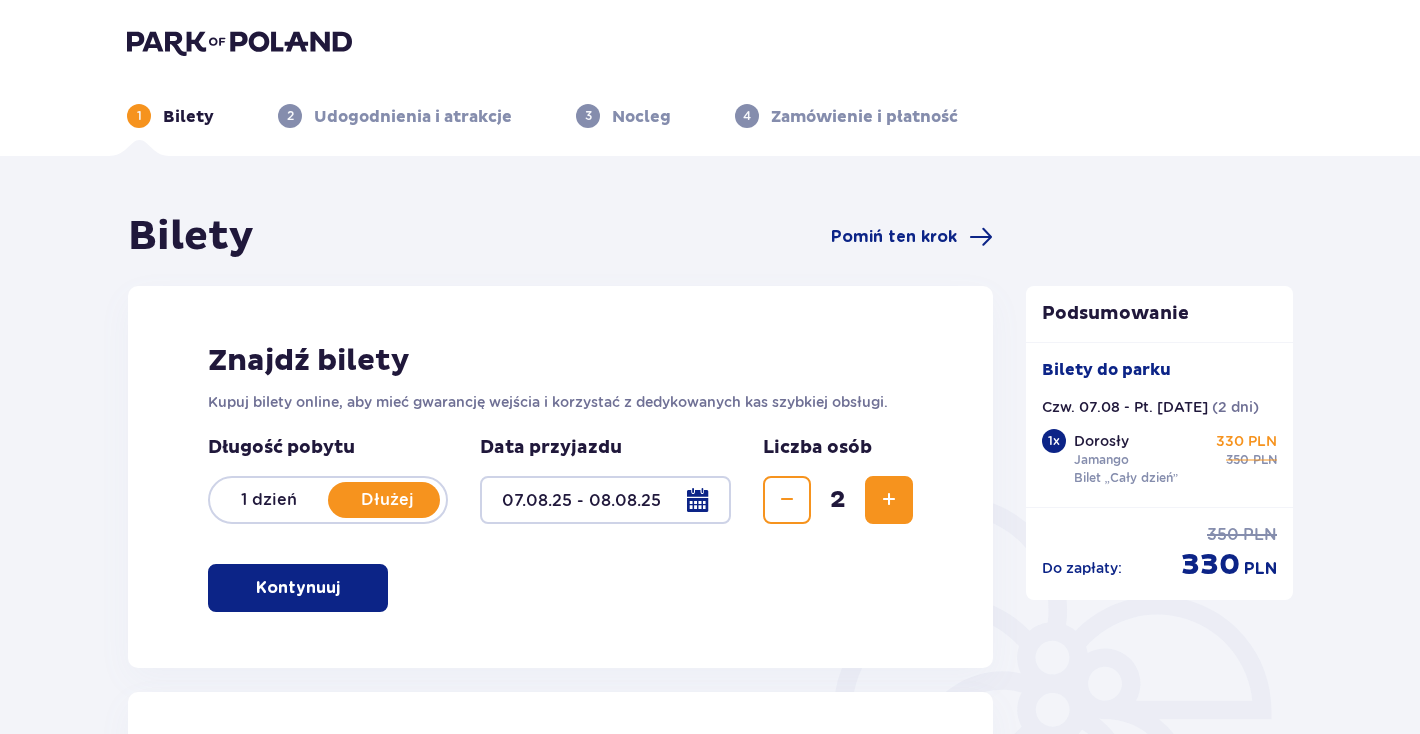 scroll, scrollTop: 0, scrollLeft: 0, axis: both 